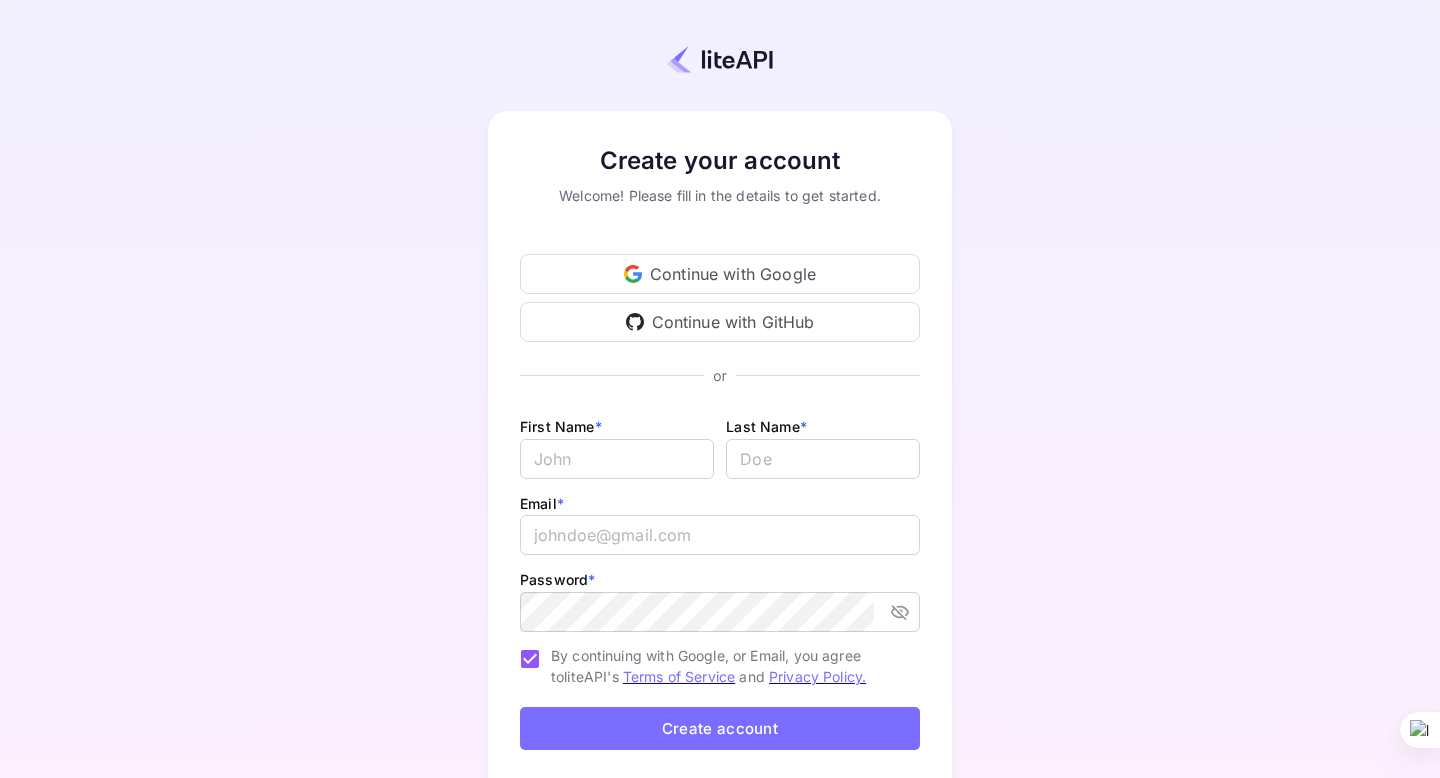 scroll, scrollTop: 0, scrollLeft: 0, axis: both 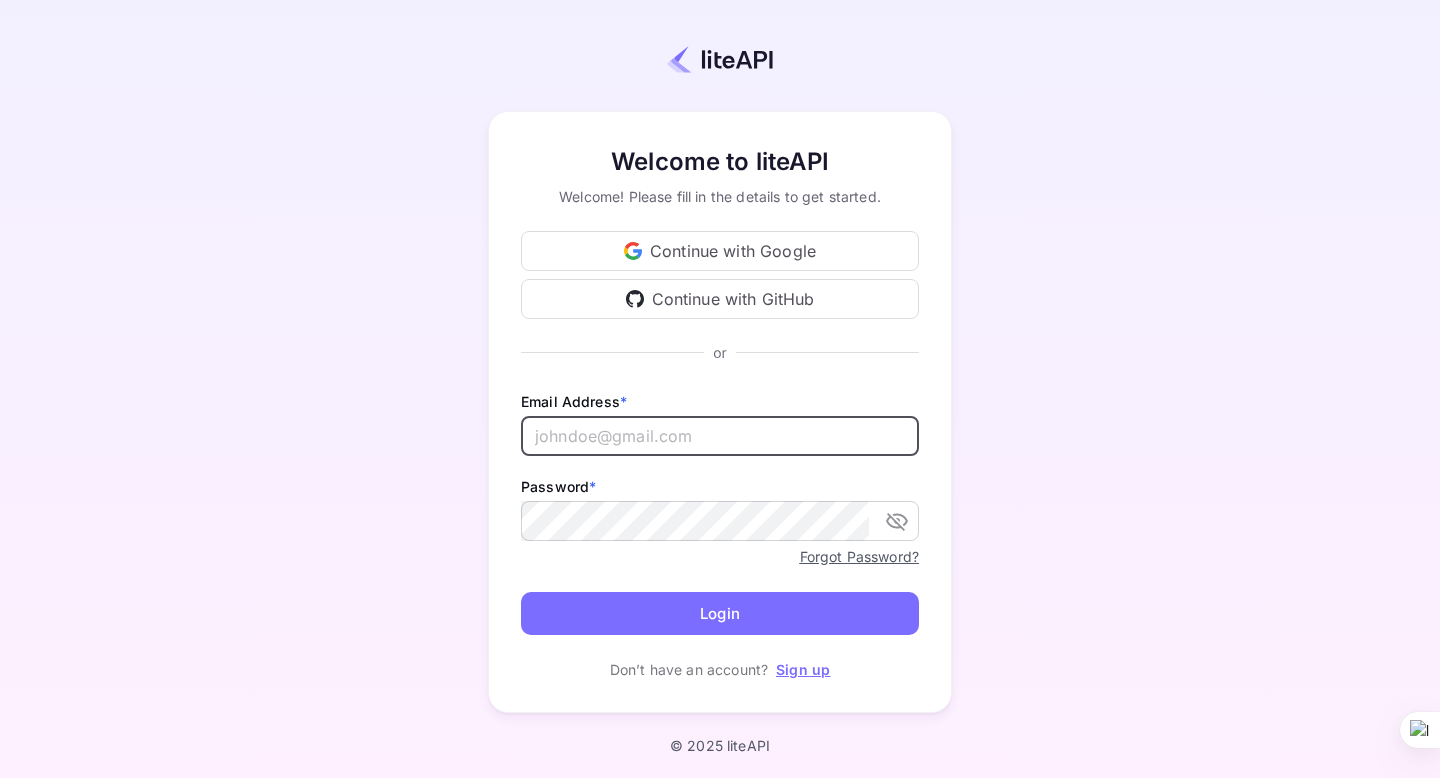 click at bounding box center [720, 436] 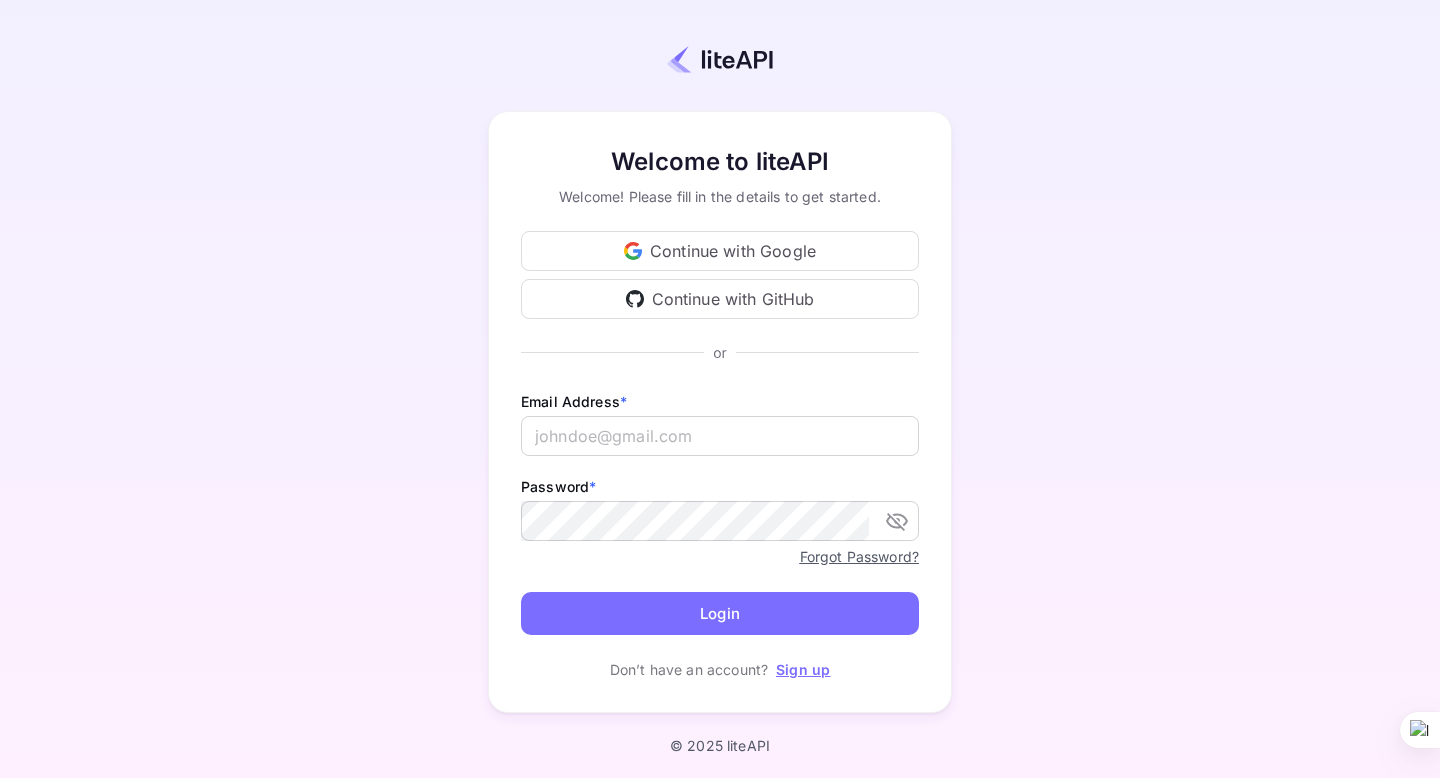 type on "sandeep.shrisunder@vernost.com" 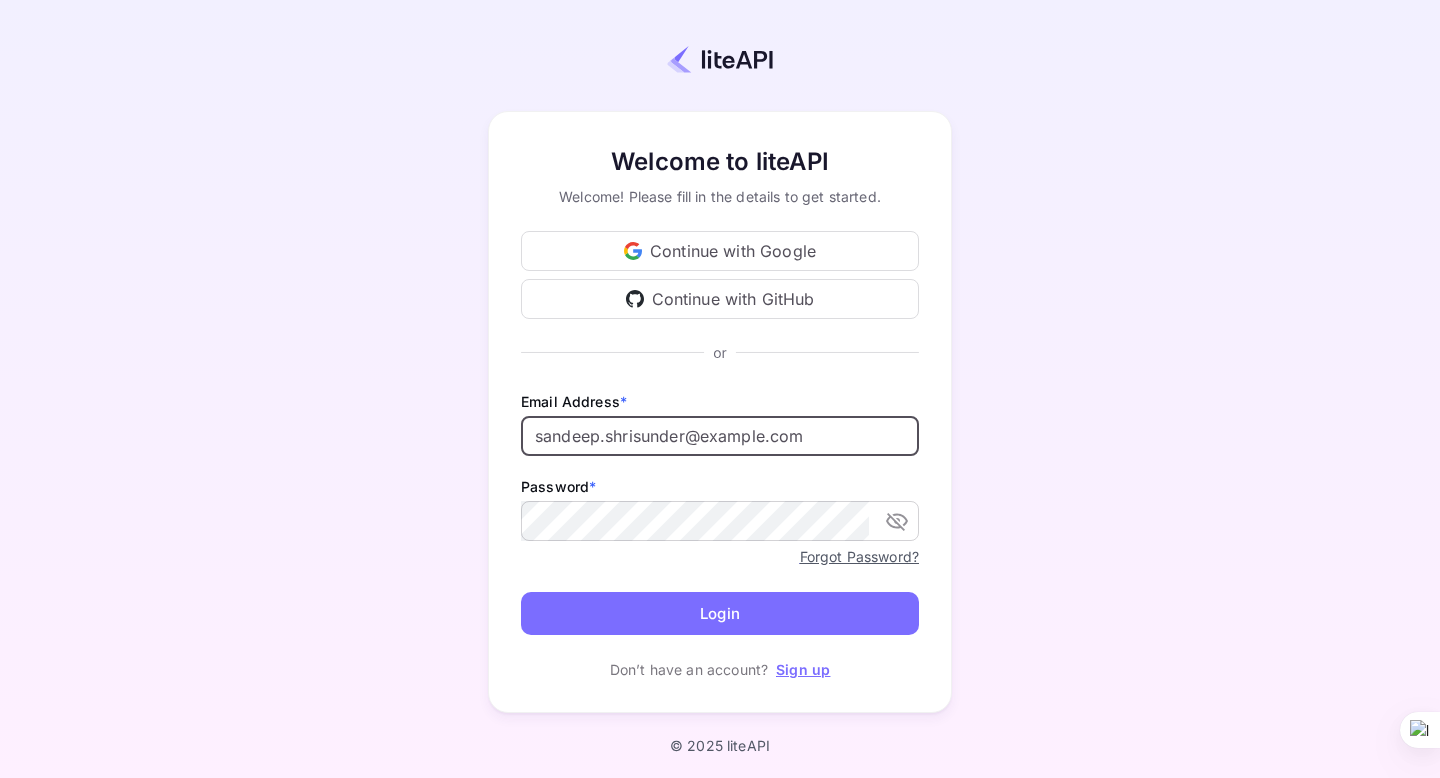 click on "Login" at bounding box center (720, 613) 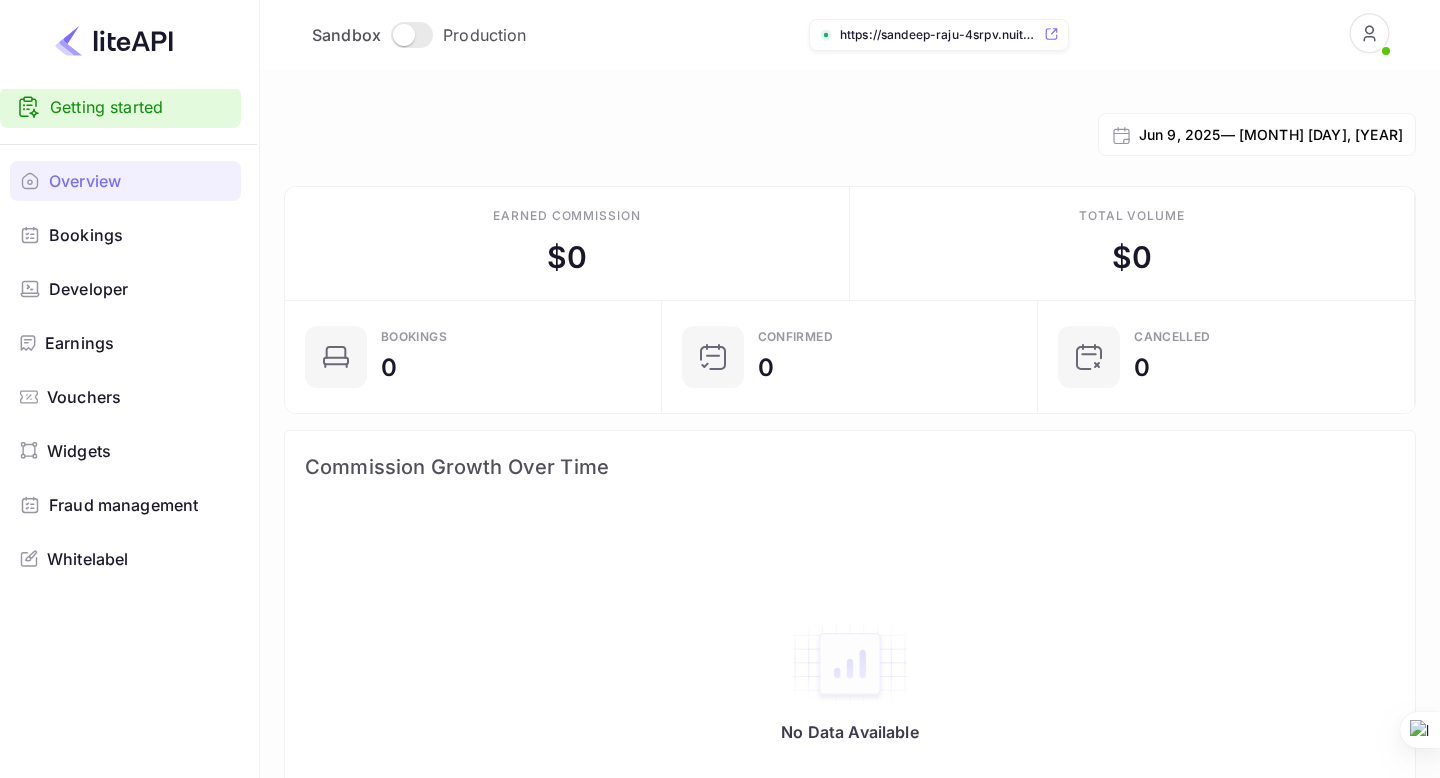 scroll, scrollTop: 0, scrollLeft: 0, axis: both 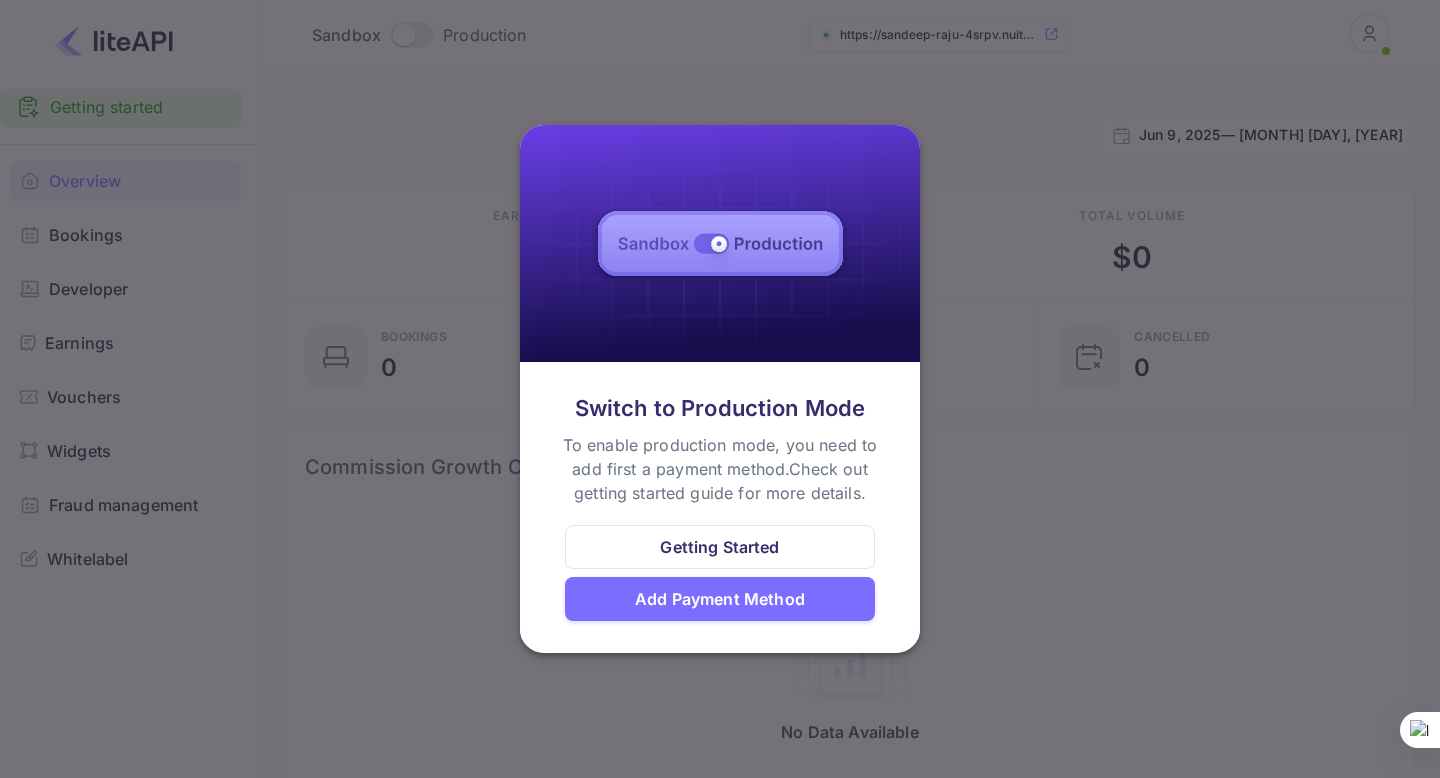 click at bounding box center (720, 389) 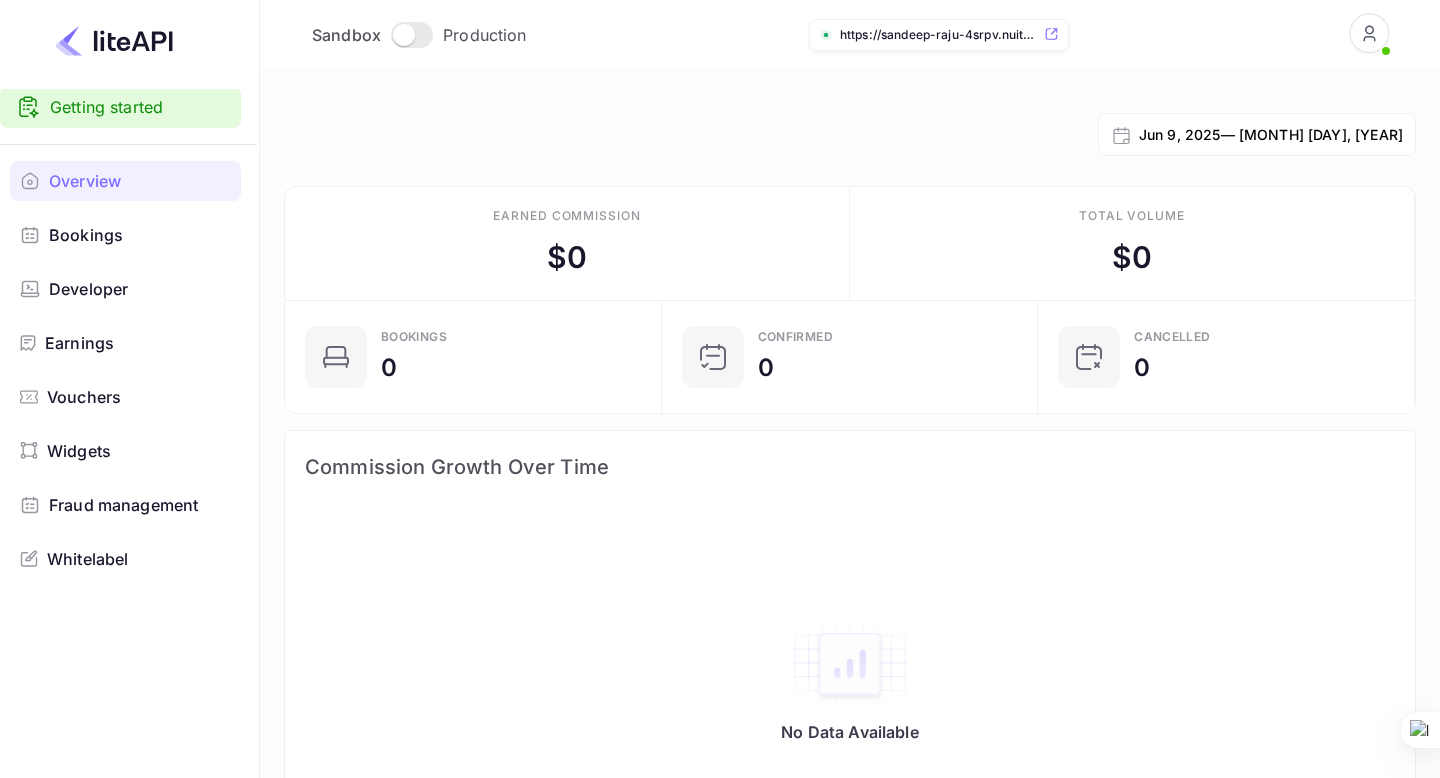 click on "Bookings" at bounding box center (86, 235) 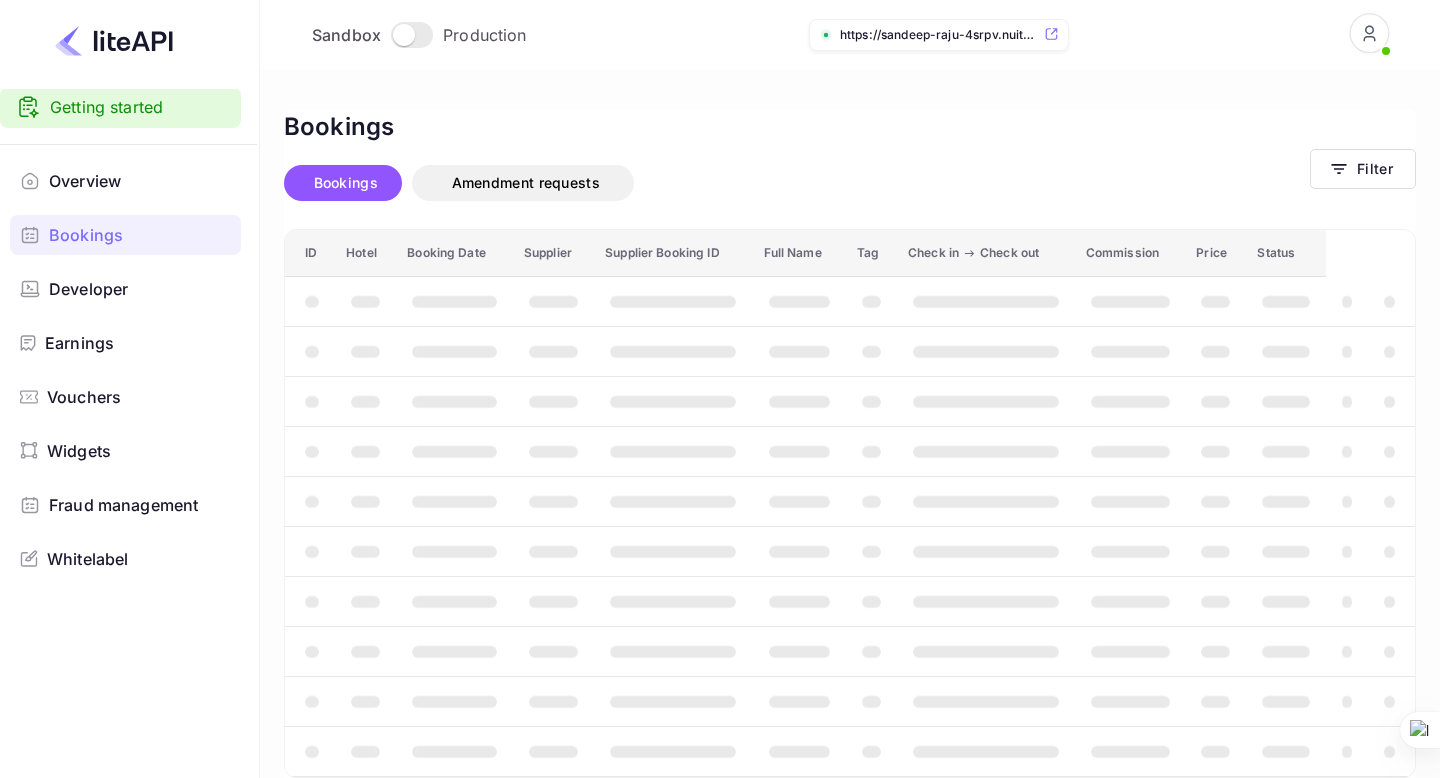 click on "Developer" at bounding box center [88, 289] 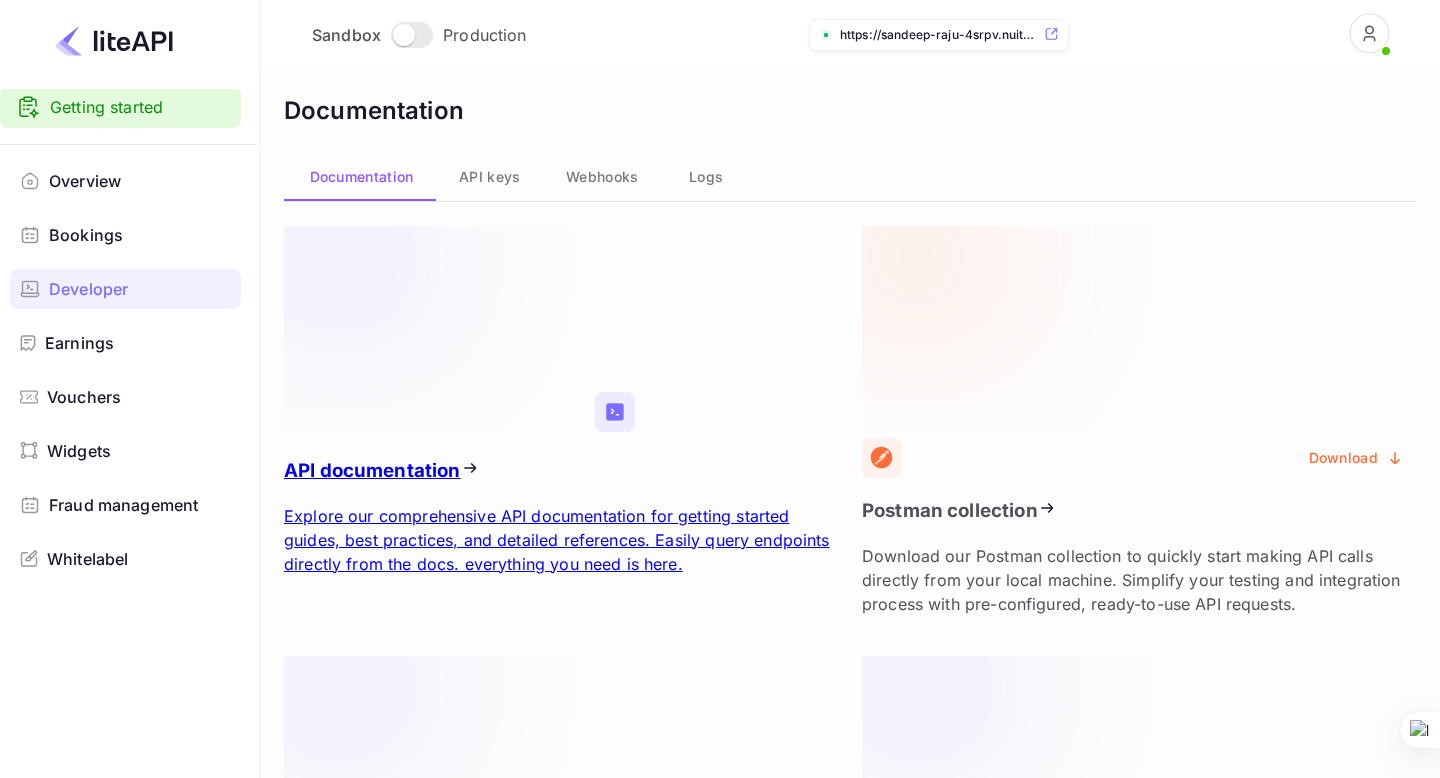 scroll, scrollTop: 20, scrollLeft: 0, axis: vertical 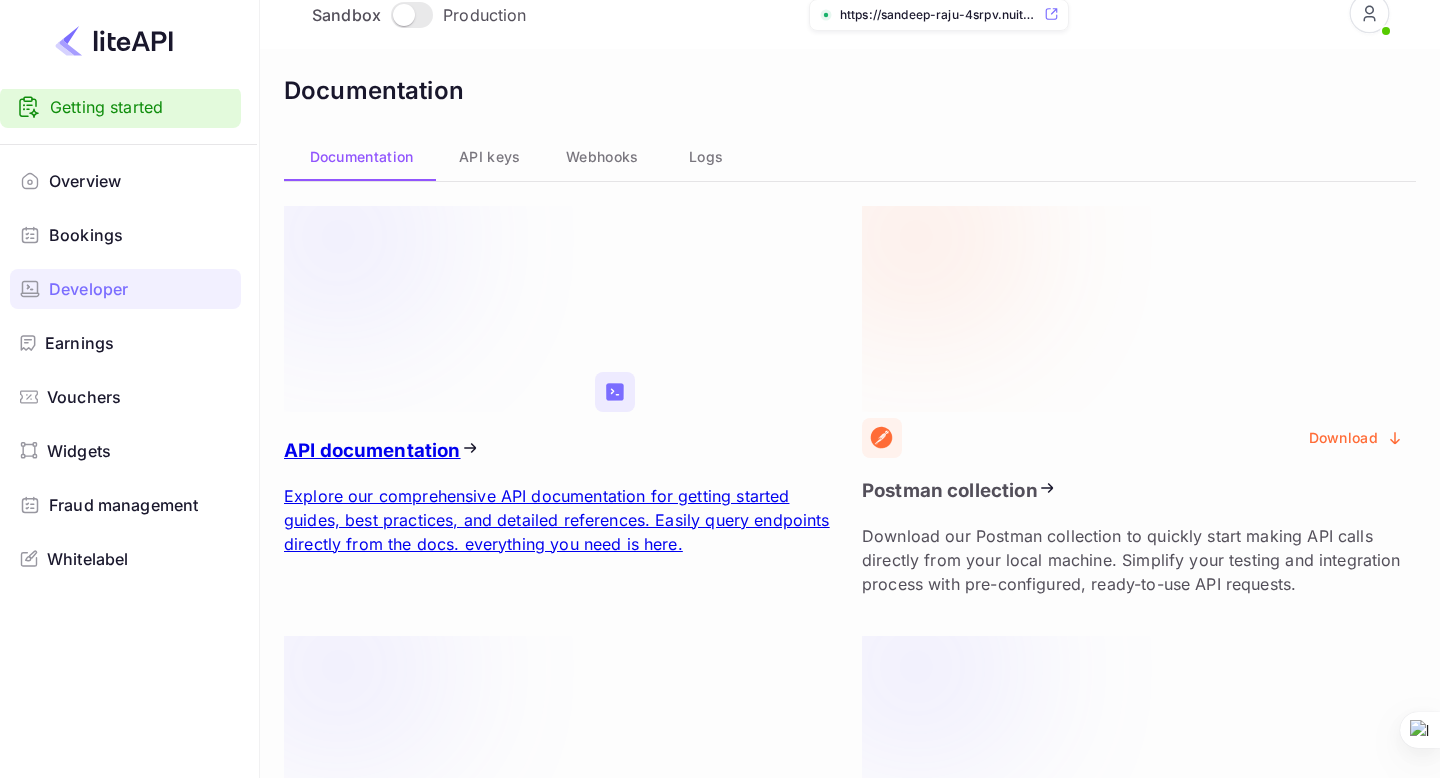 click on "Earnings" at bounding box center [79, 343] 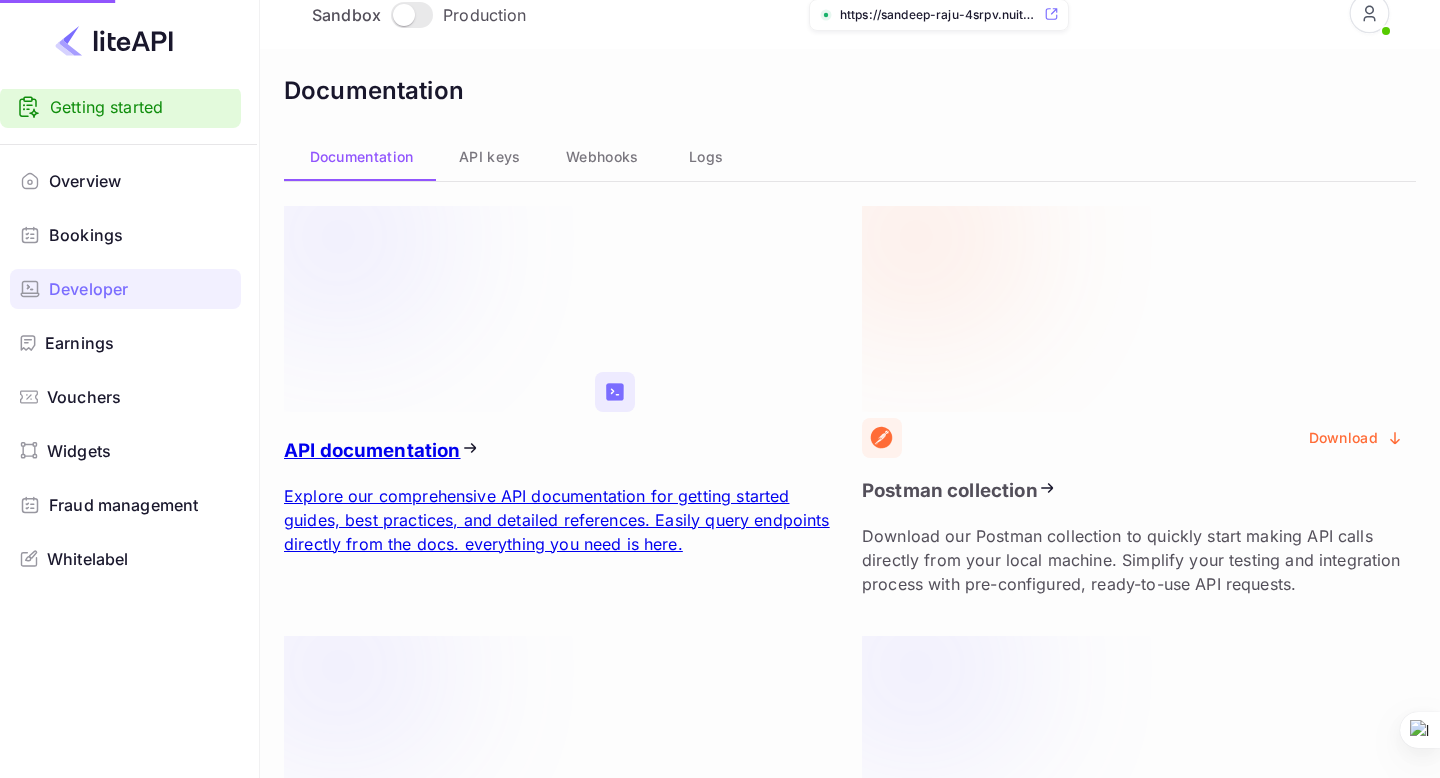 scroll, scrollTop: 0, scrollLeft: 0, axis: both 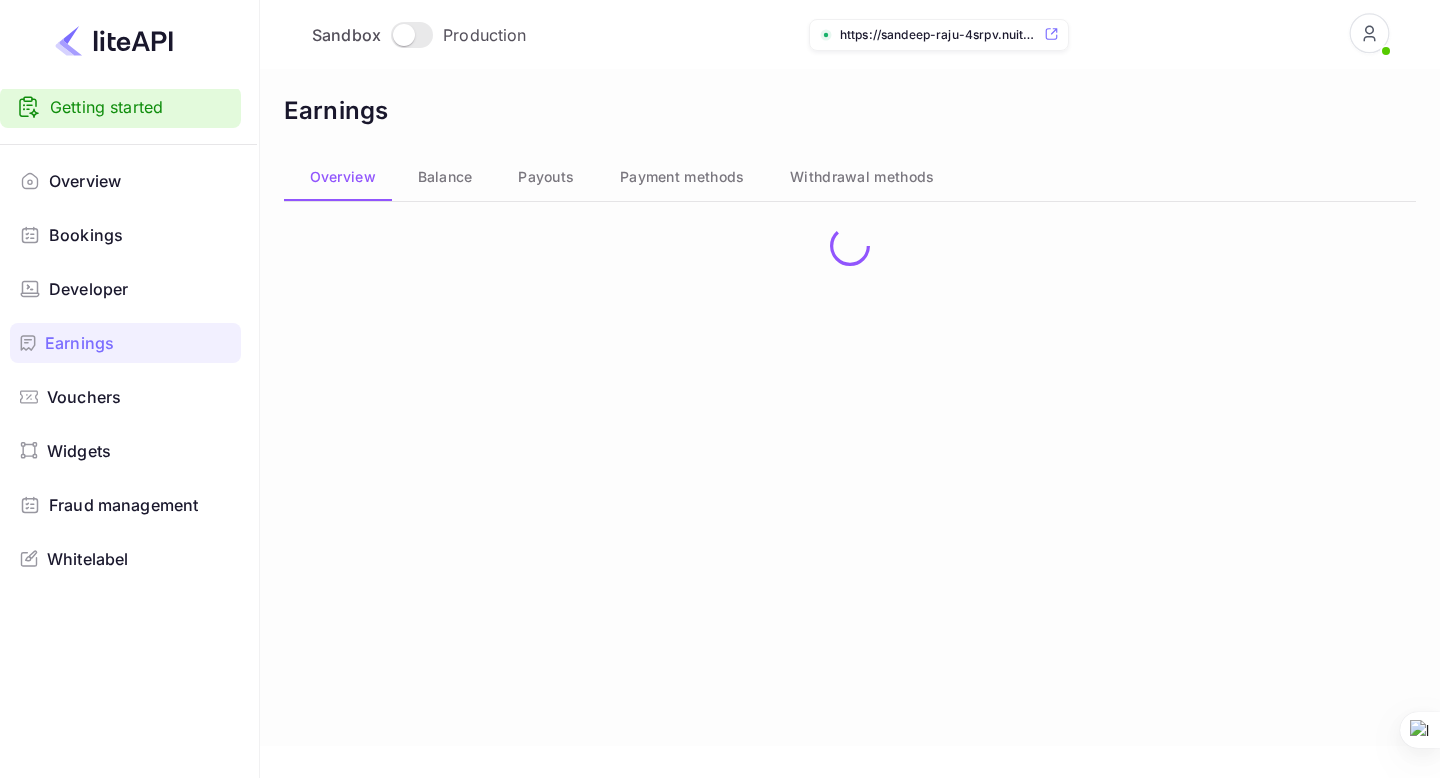 click on "Vouchers" at bounding box center [84, 397] 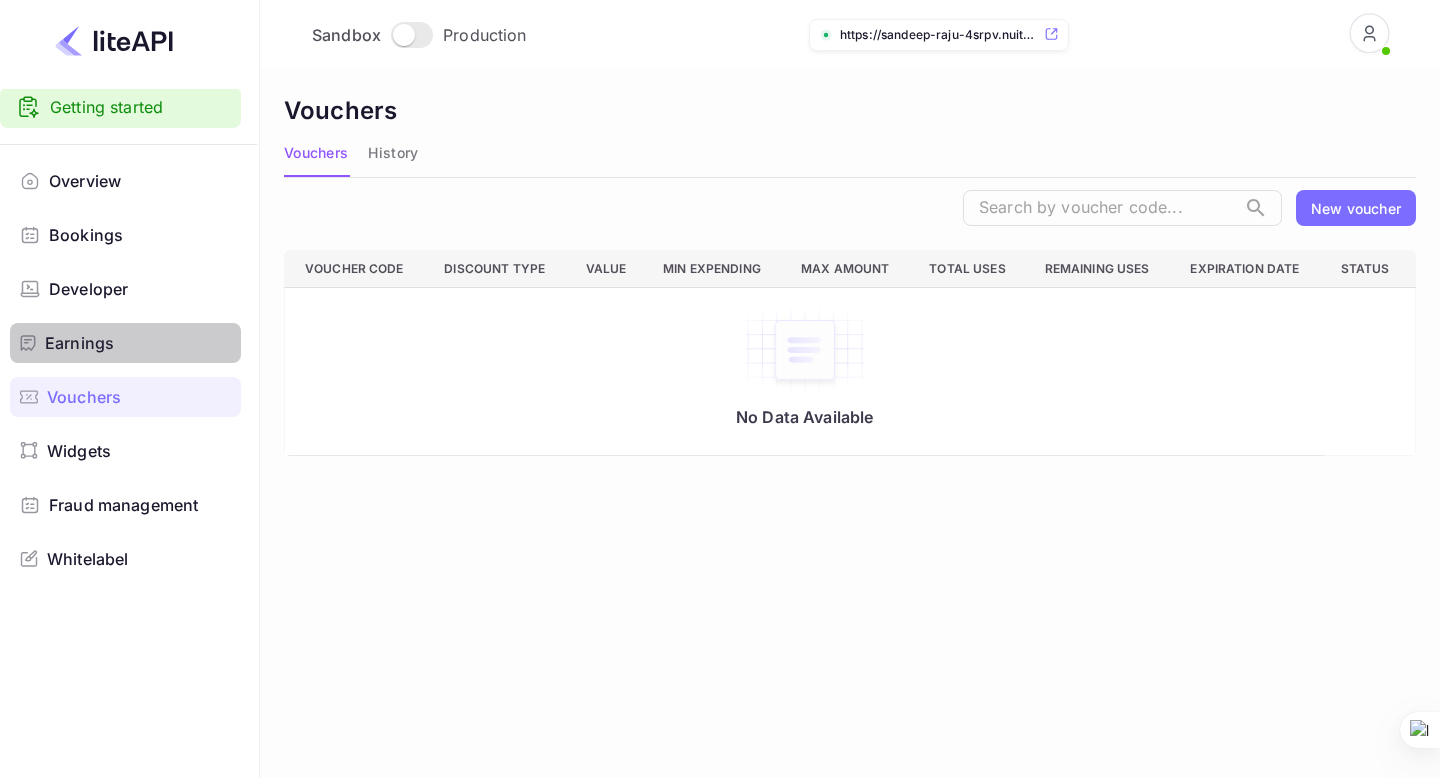 click on "Earnings" at bounding box center (125, 343) 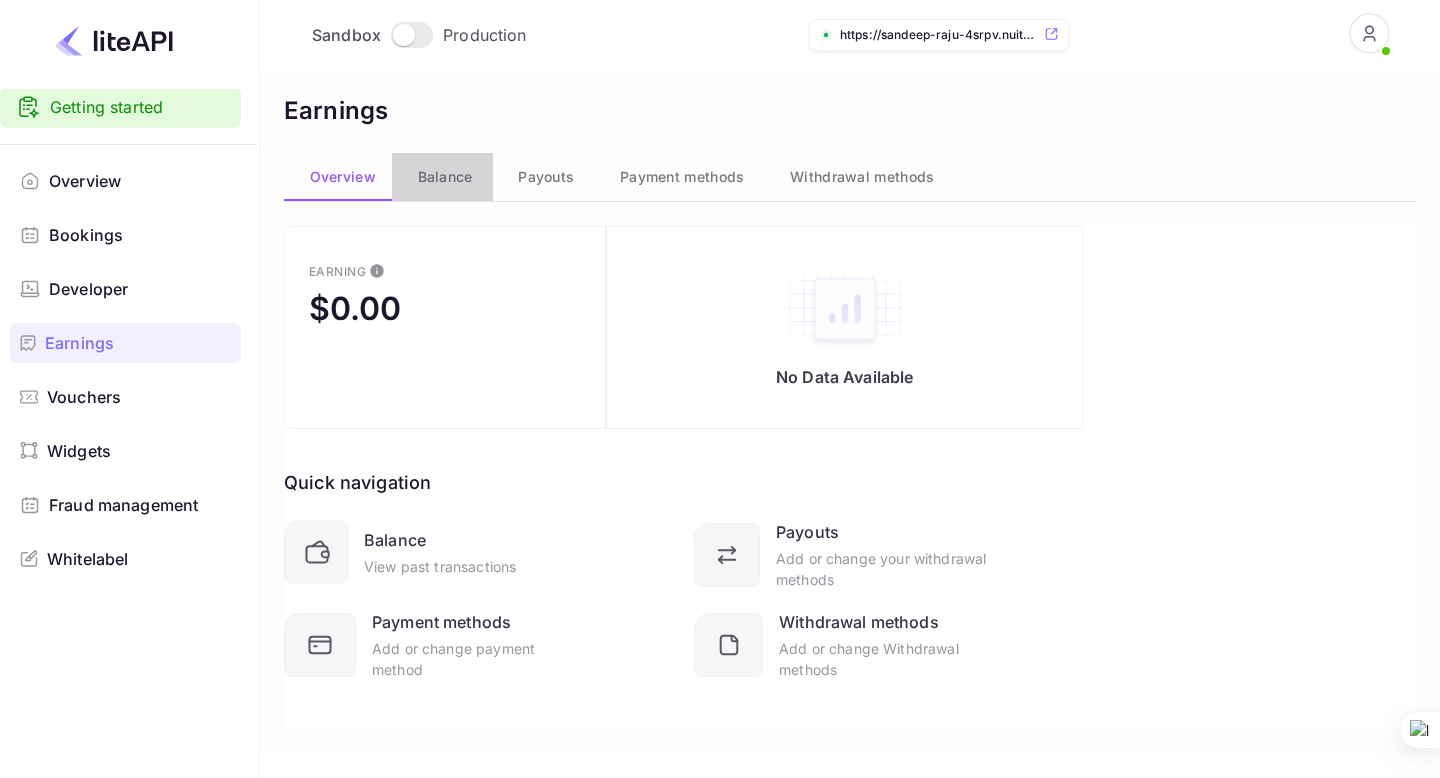 click on "Balance" at bounding box center (445, 177) 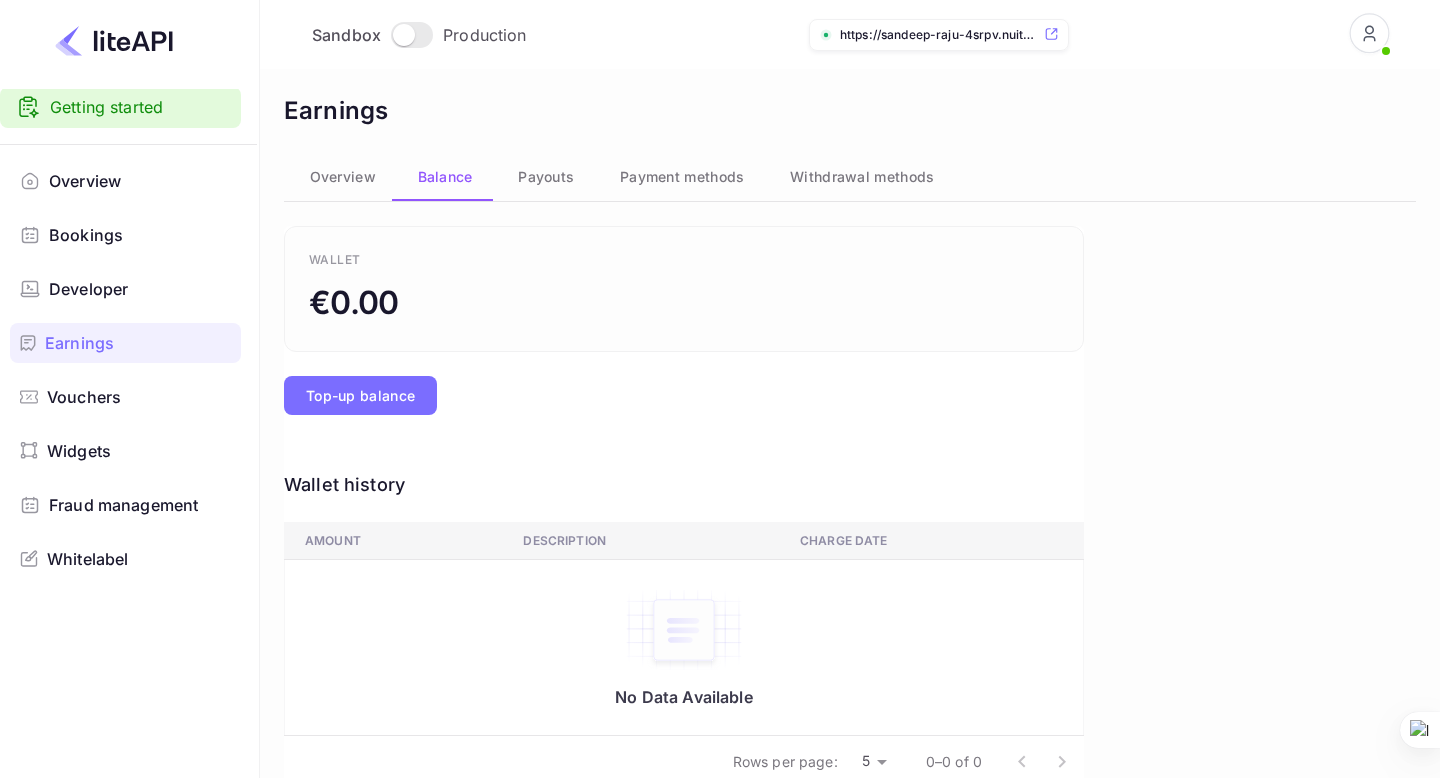 click on "Payouts" at bounding box center [445, 177] 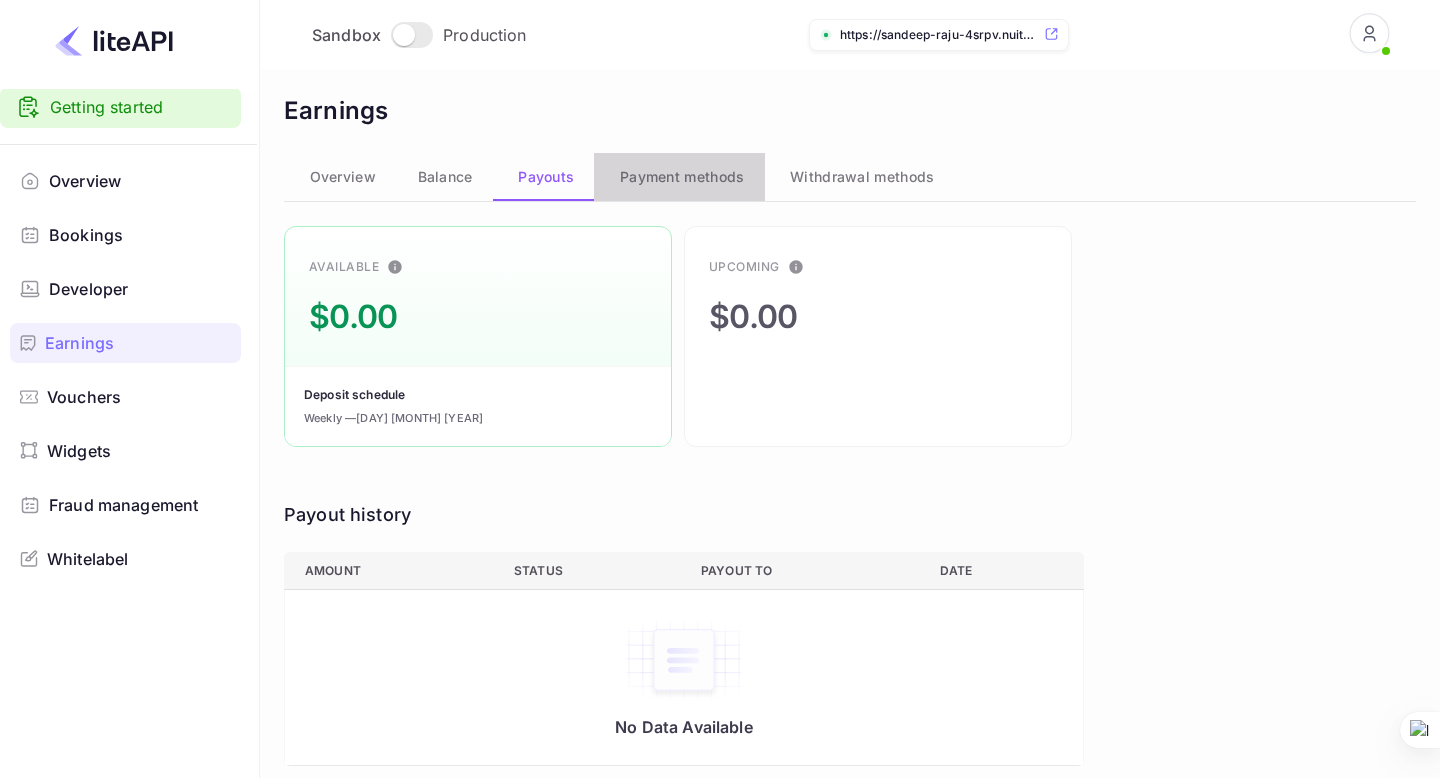 click on "Payment methods" at bounding box center (445, 177) 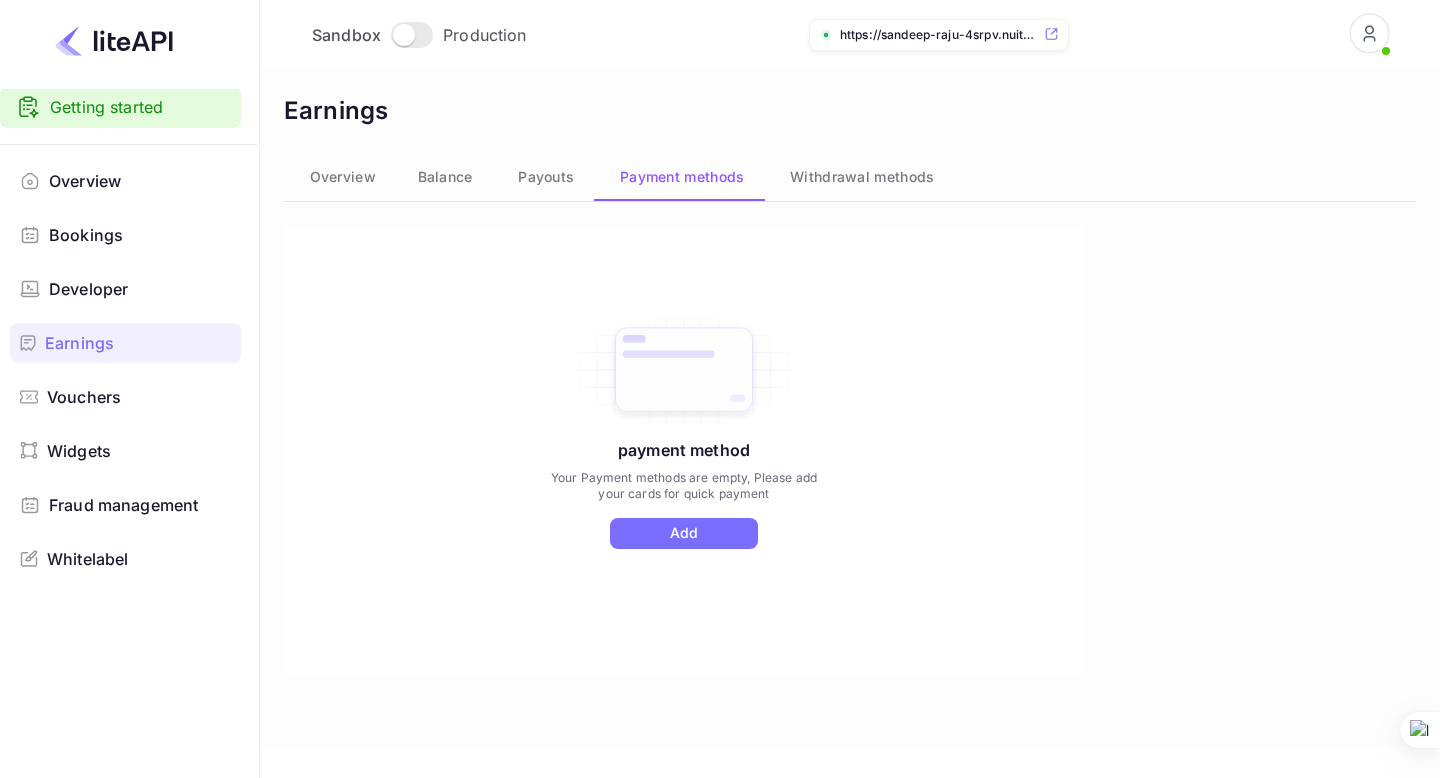 click on "Whitelabel" at bounding box center (88, 559) 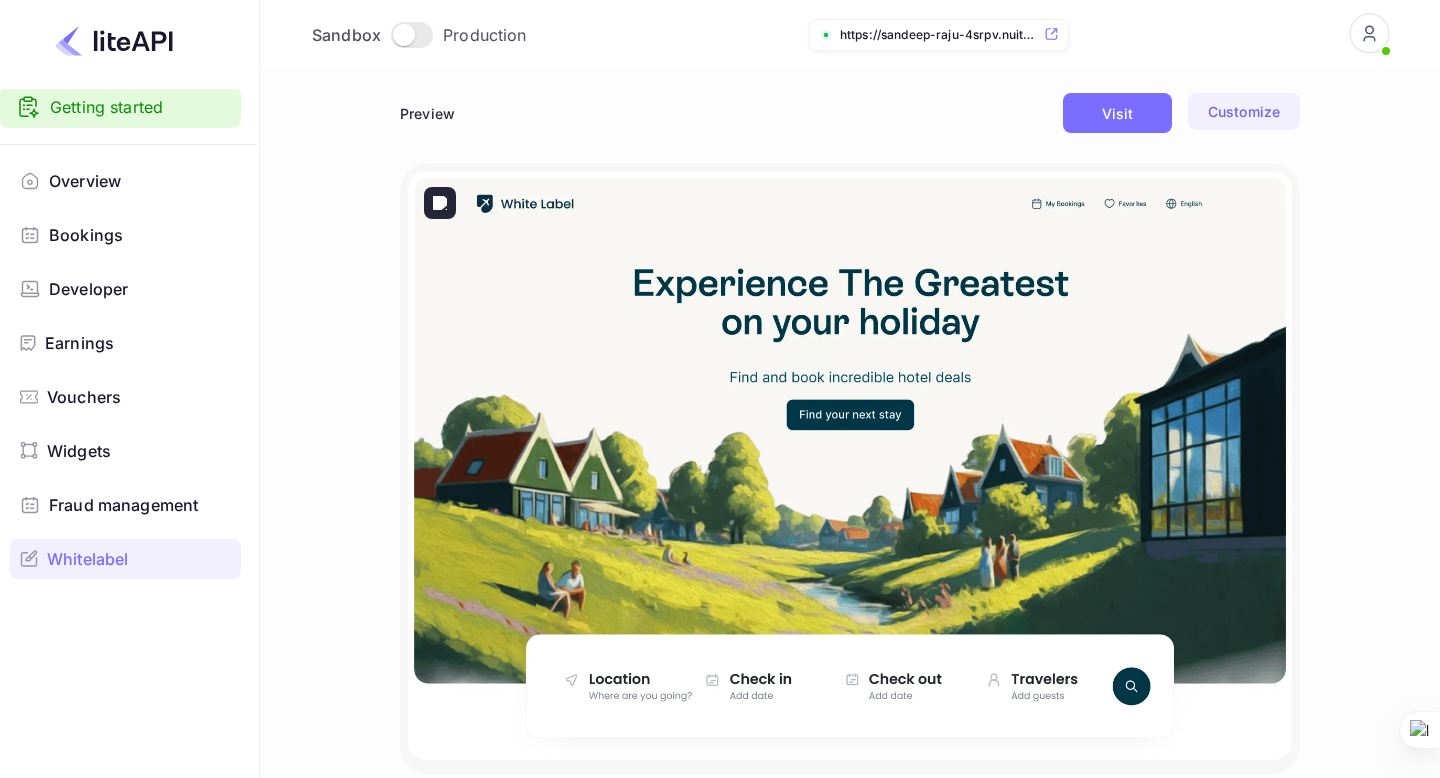 scroll, scrollTop: 52, scrollLeft: 0, axis: vertical 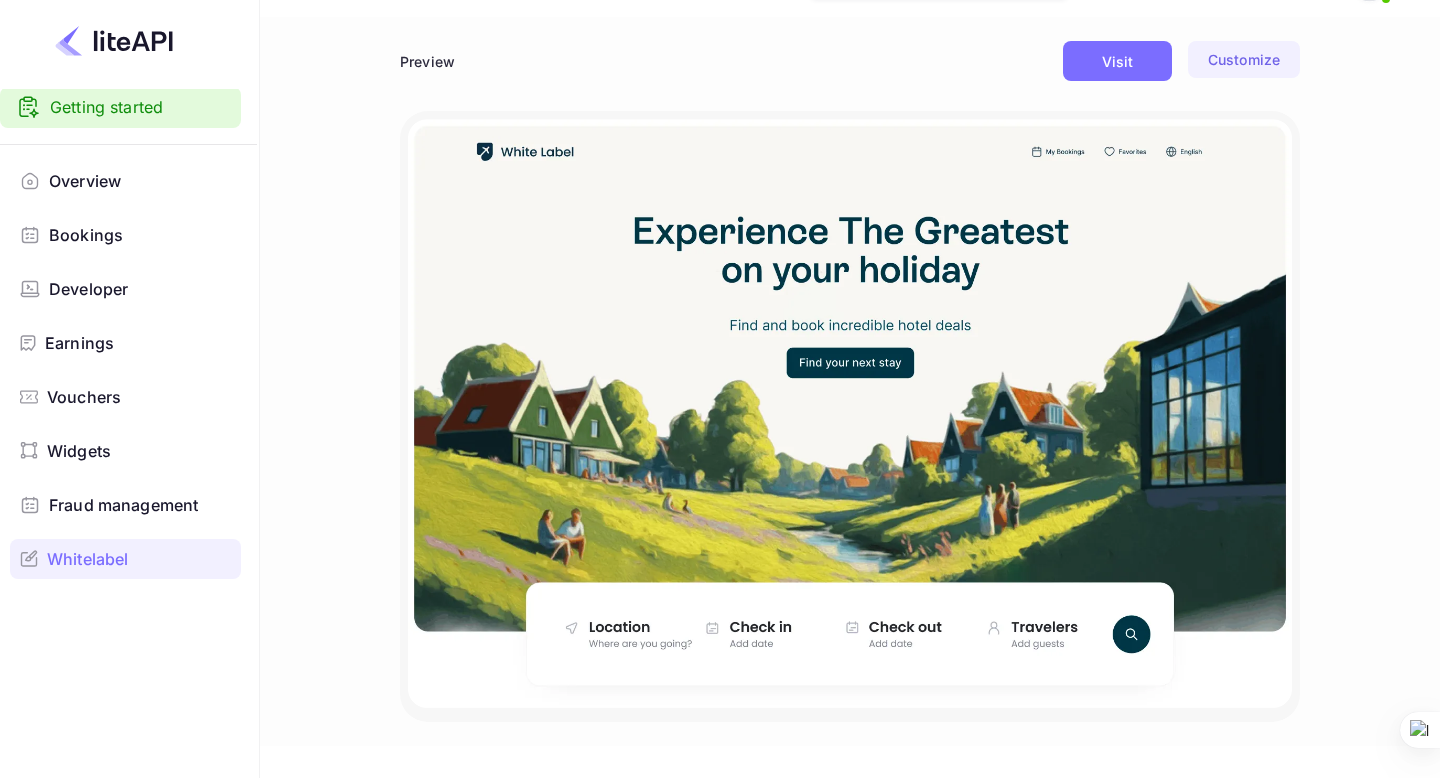 click on "Visit" at bounding box center [1117, 61] 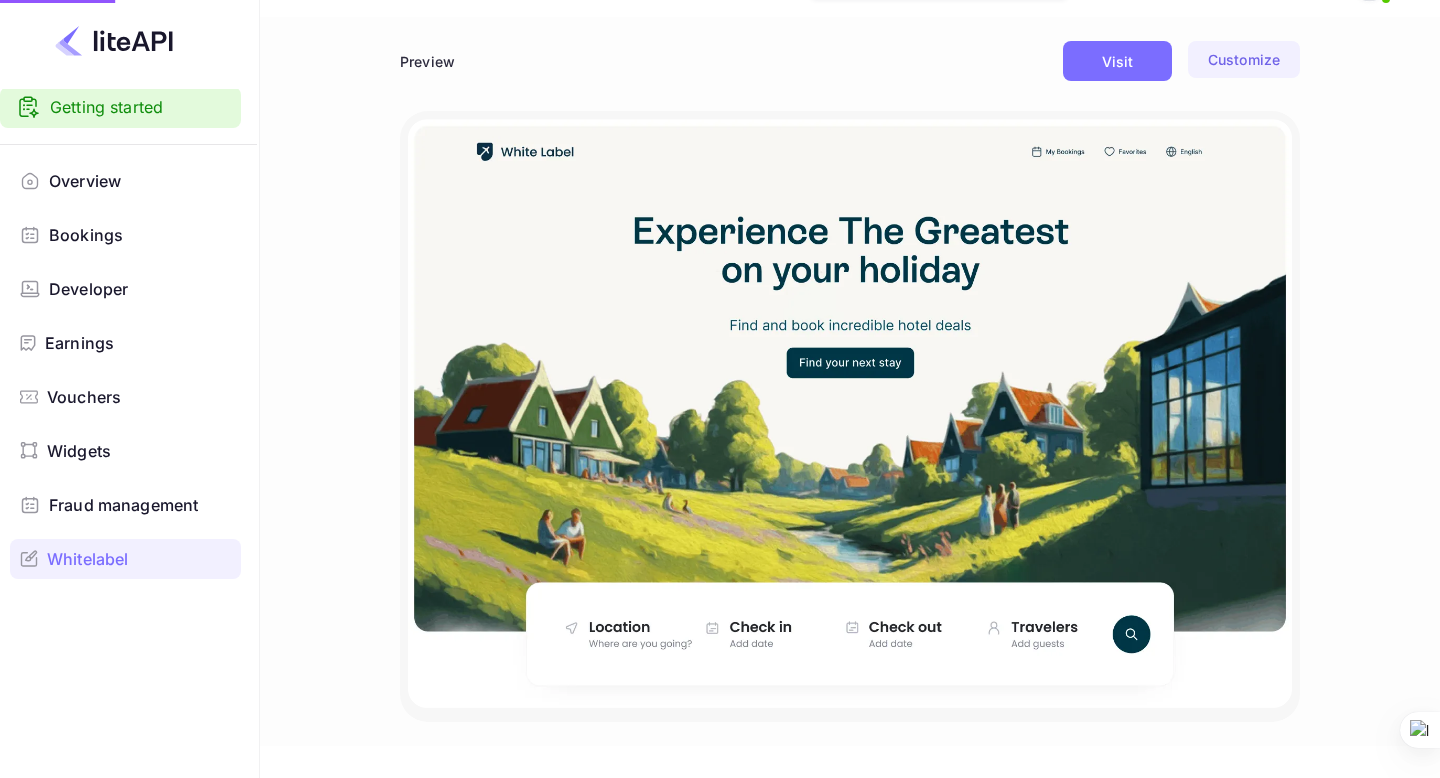scroll, scrollTop: 0, scrollLeft: 0, axis: both 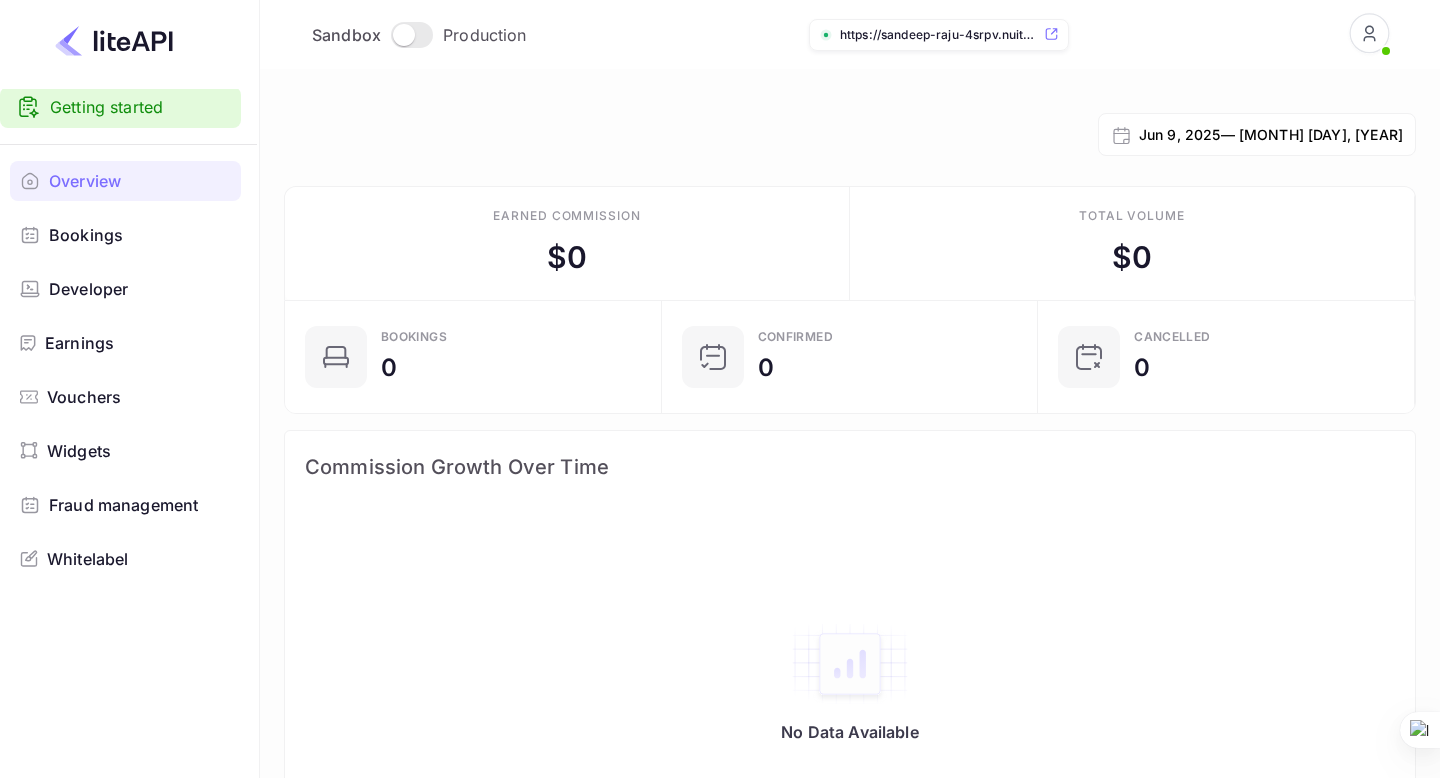 click on "Bookings" at bounding box center [140, 235] 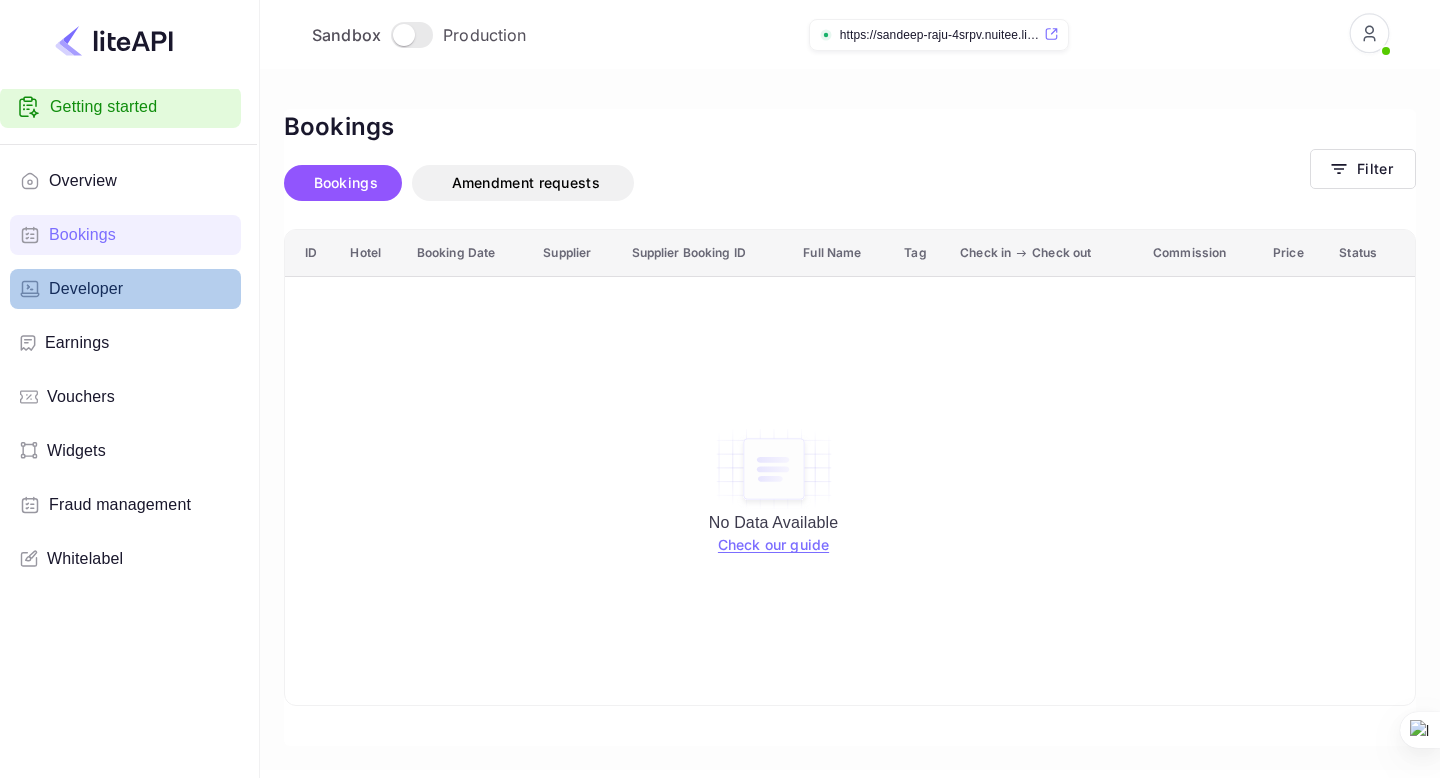 click on "Developer" at bounding box center [140, 289] 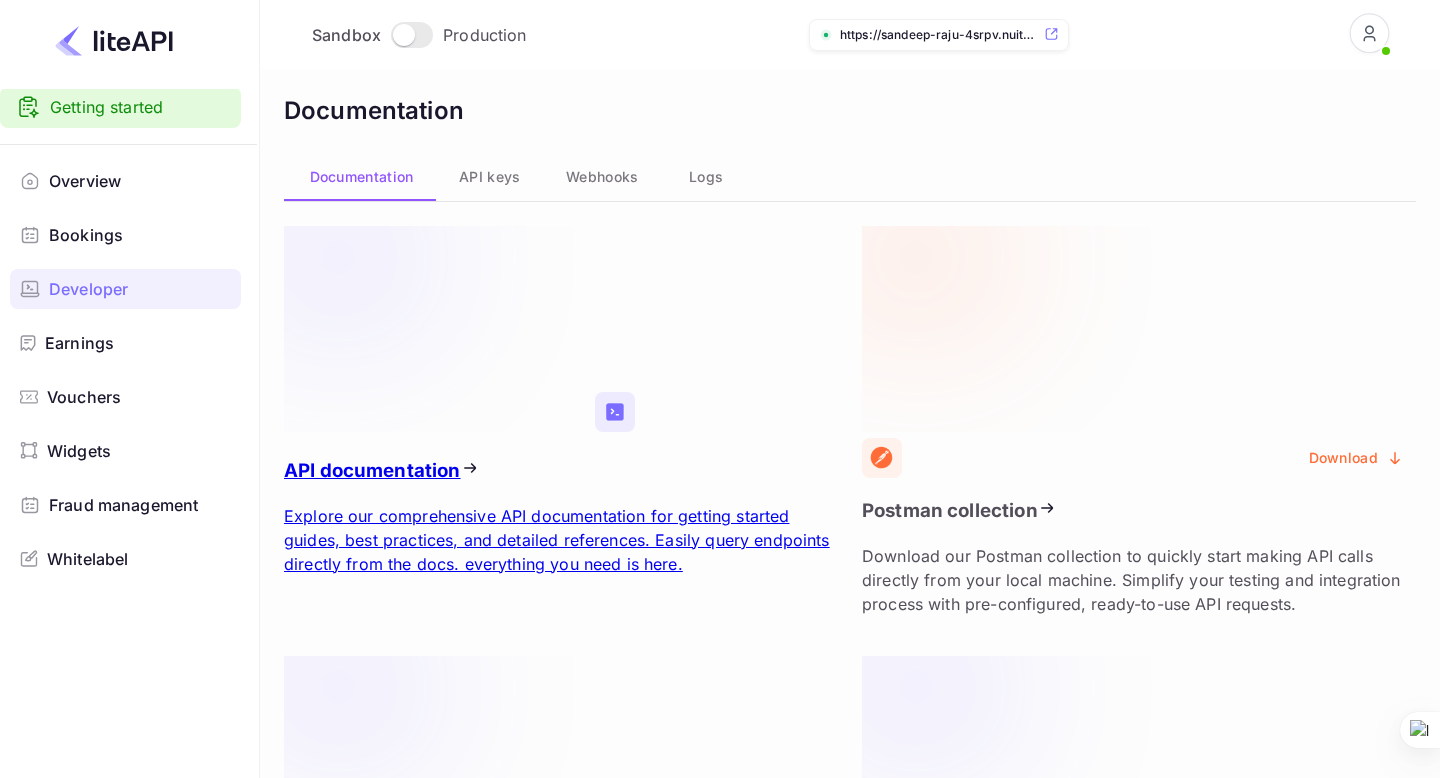 click on "Earnings" at bounding box center [138, 343] 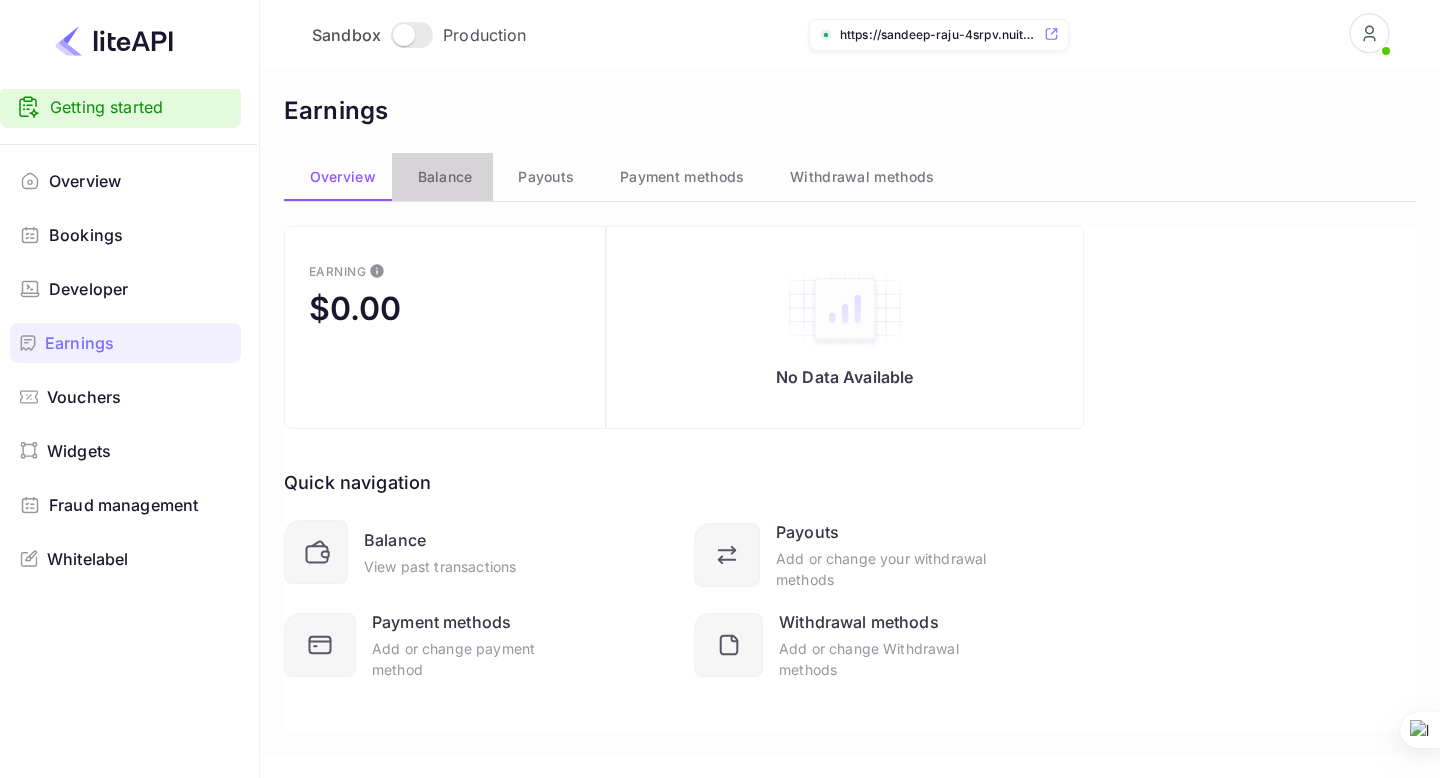 click on "Balance" at bounding box center (445, 177) 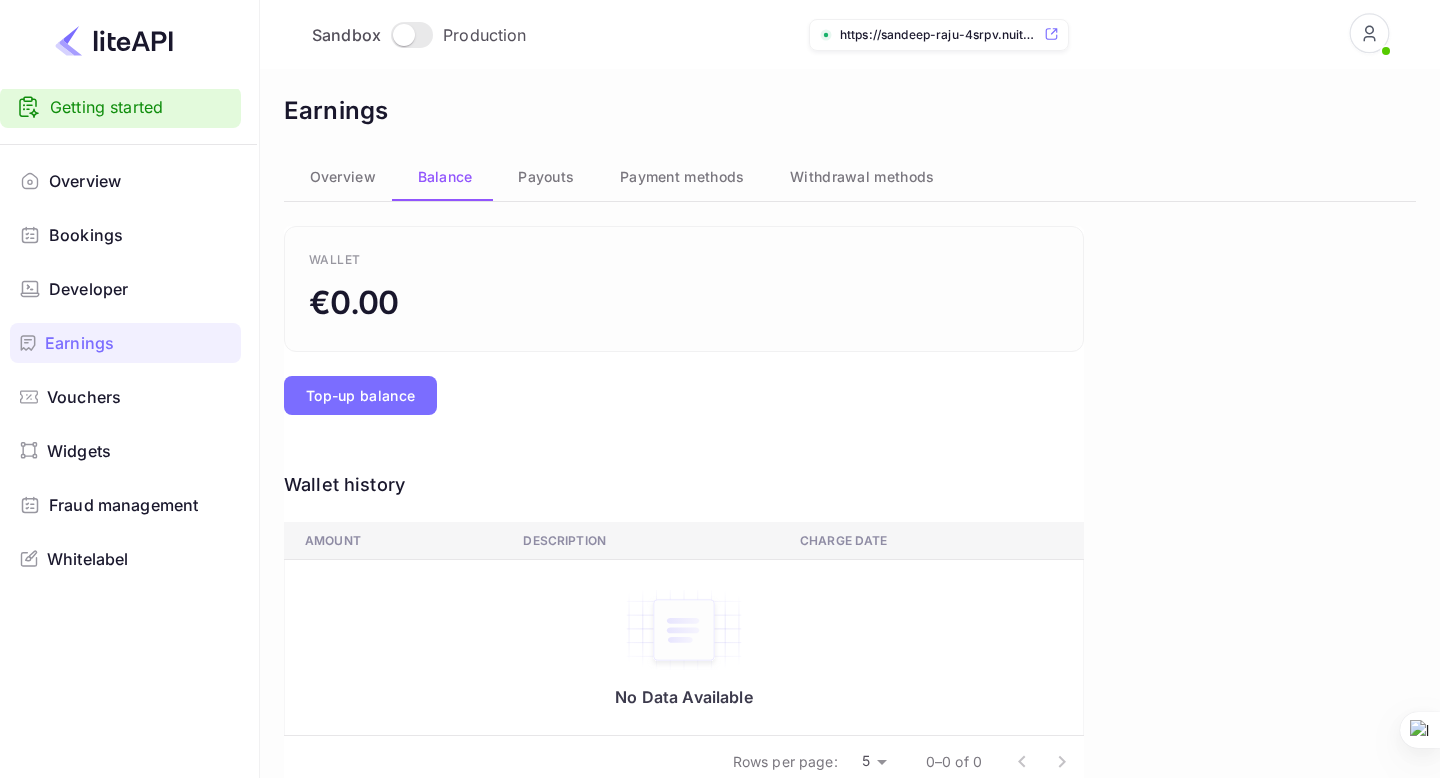 click on "Payouts" at bounding box center (445, 177) 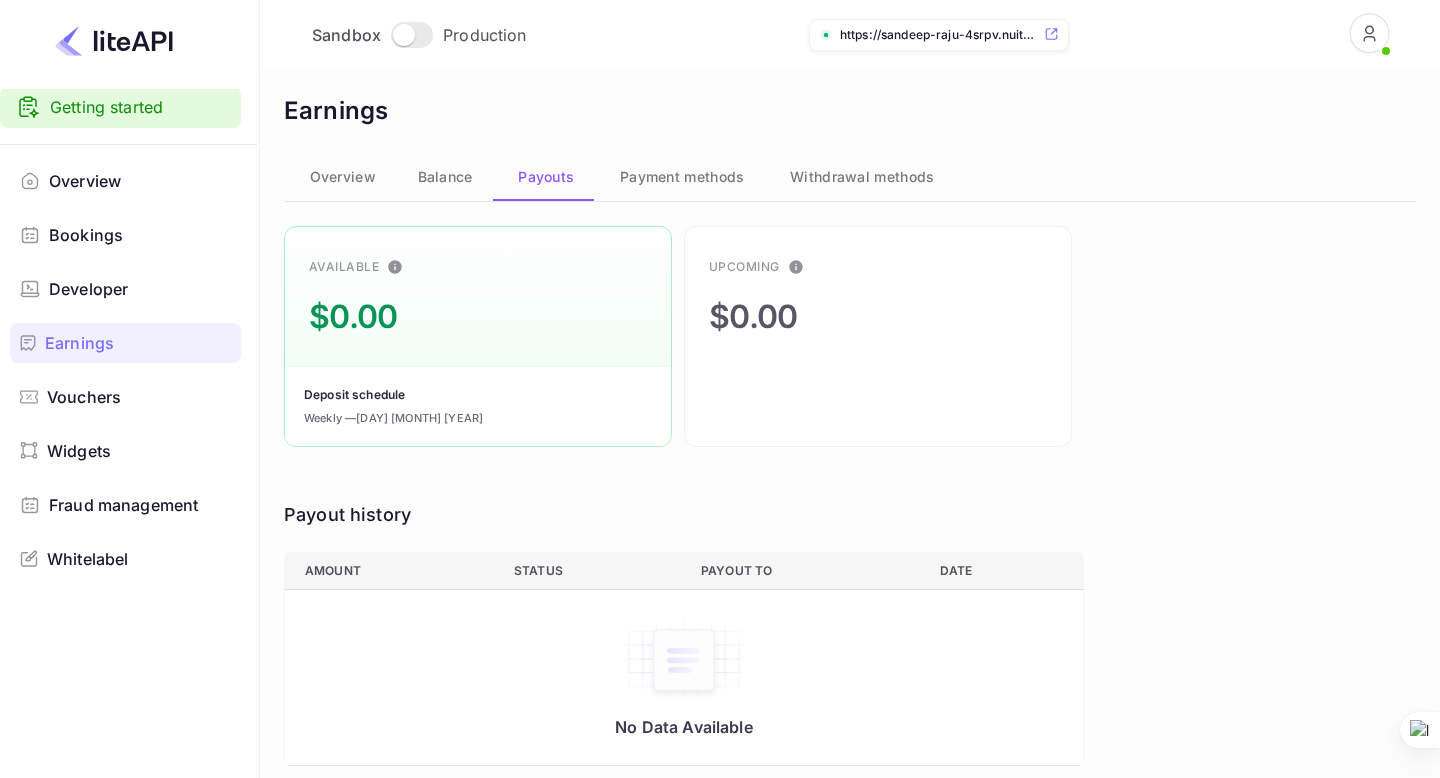 click on "Payment methods" at bounding box center [679, 177] 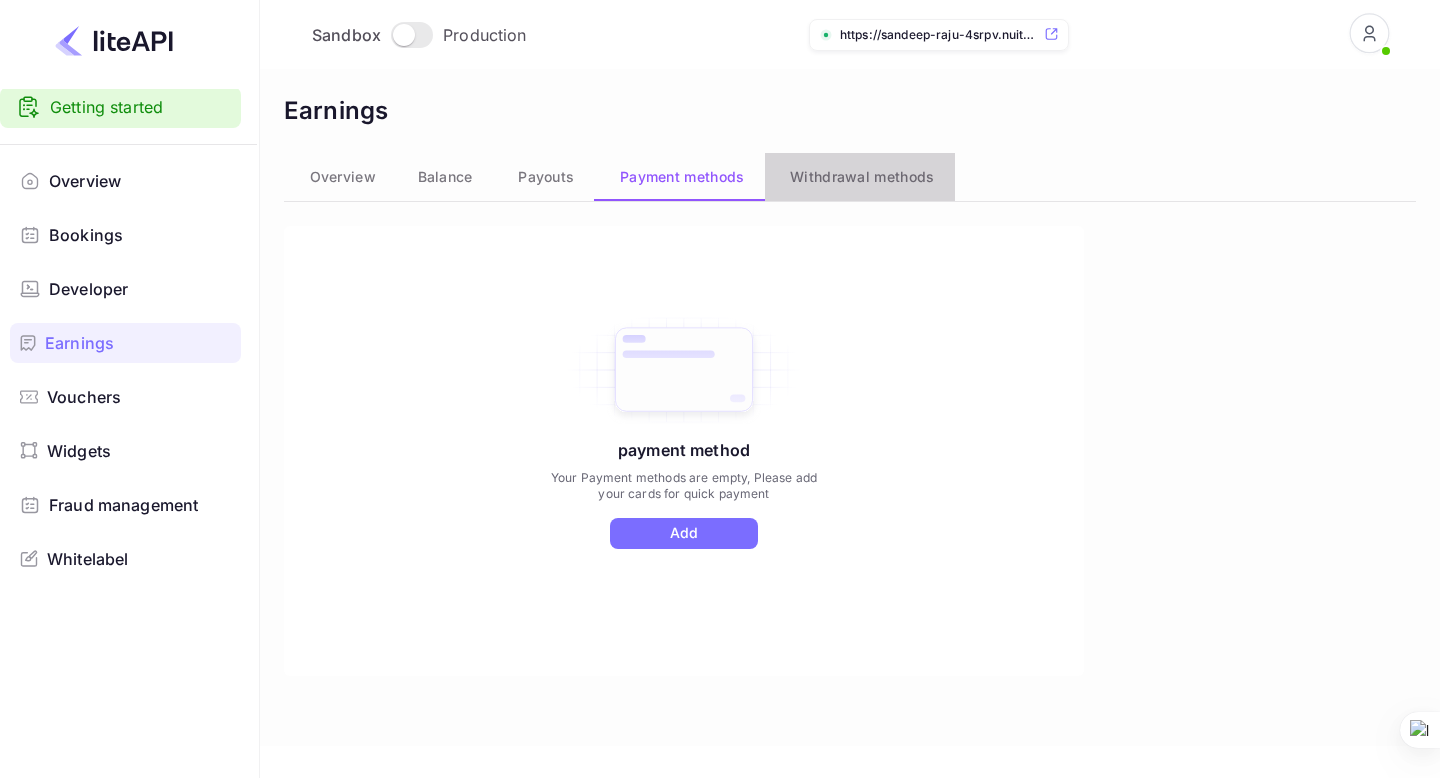 click on "Withdrawal methods" at bounding box center [860, 177] 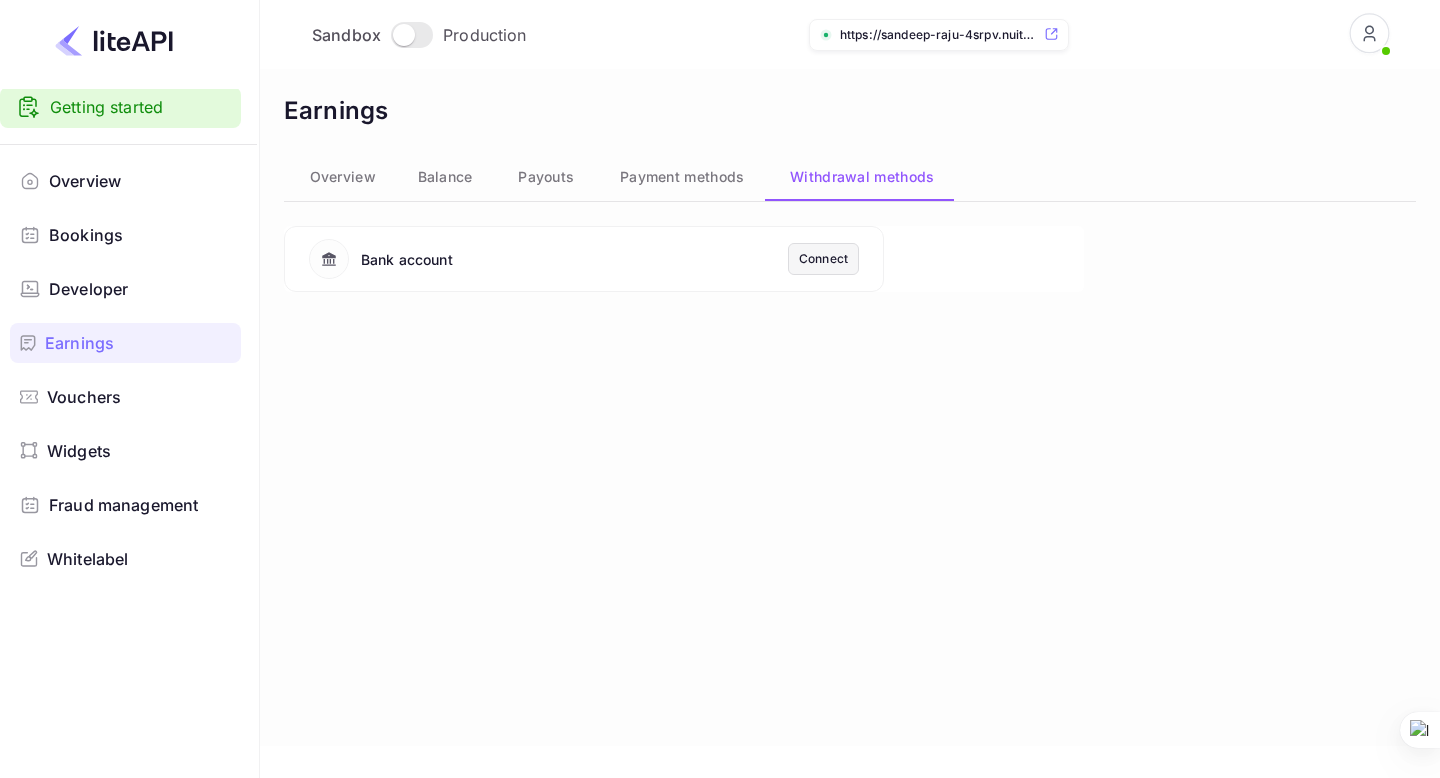 click on "Vouchers" at bounding box center (84, 397) 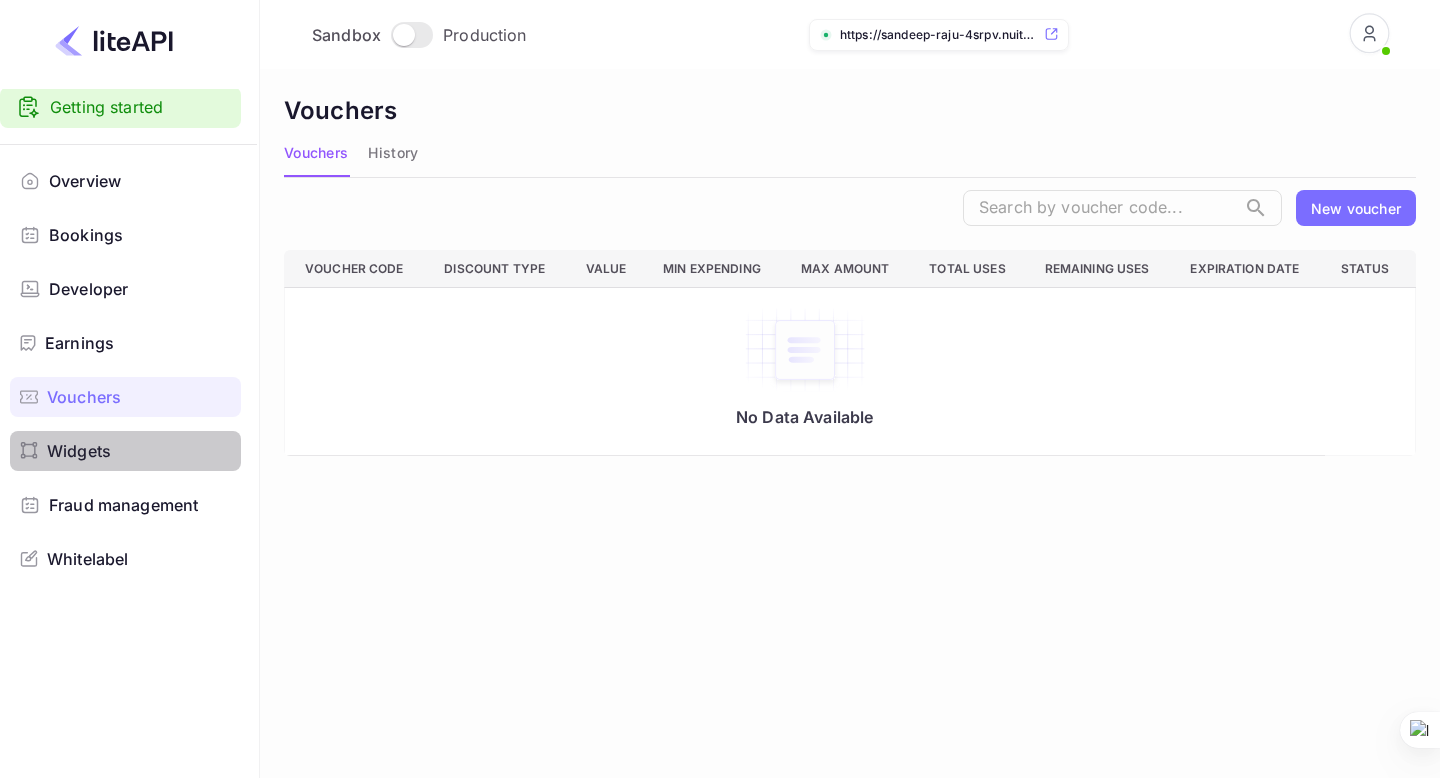 click on "Widgets" at bounding box center [79, 451] 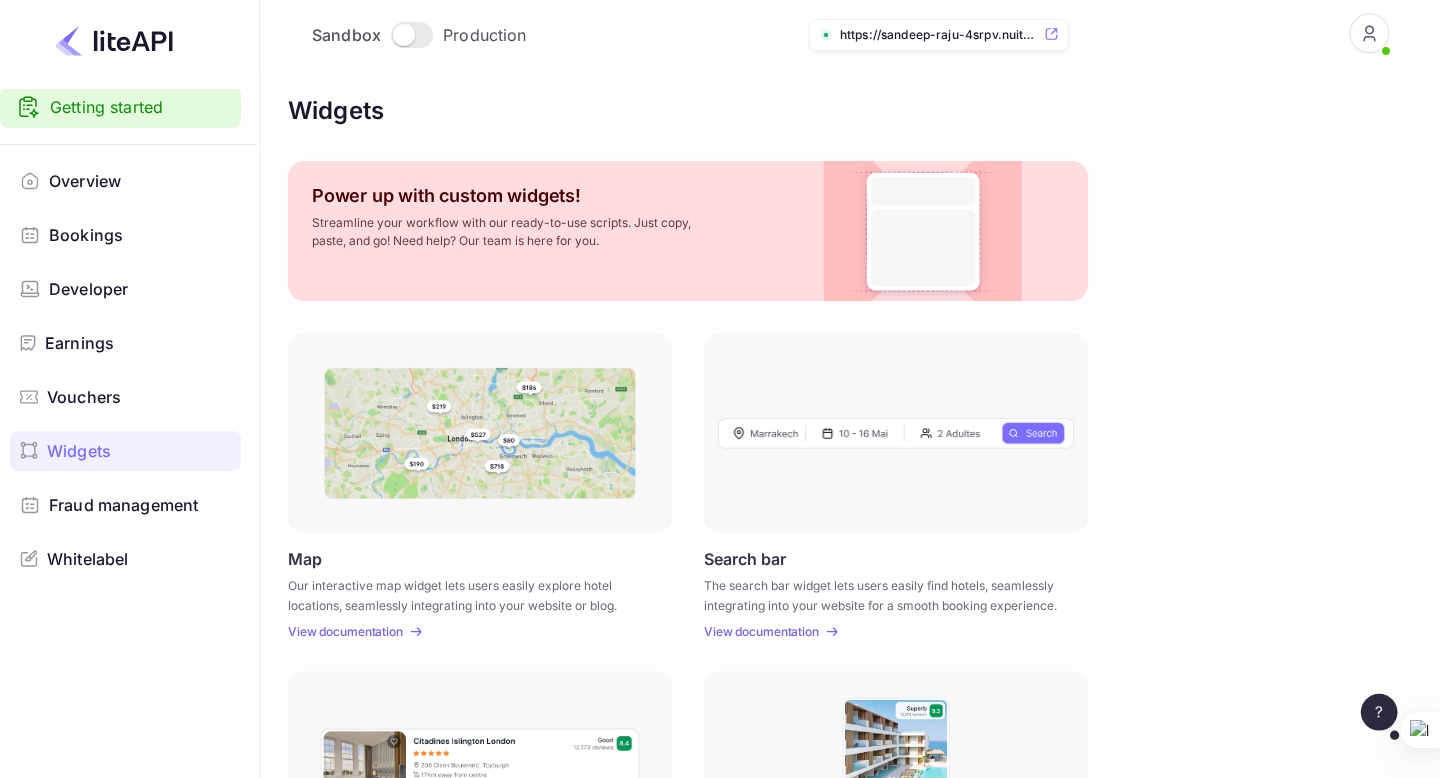 click on "Fraud management" at bounding box center (123, 505) 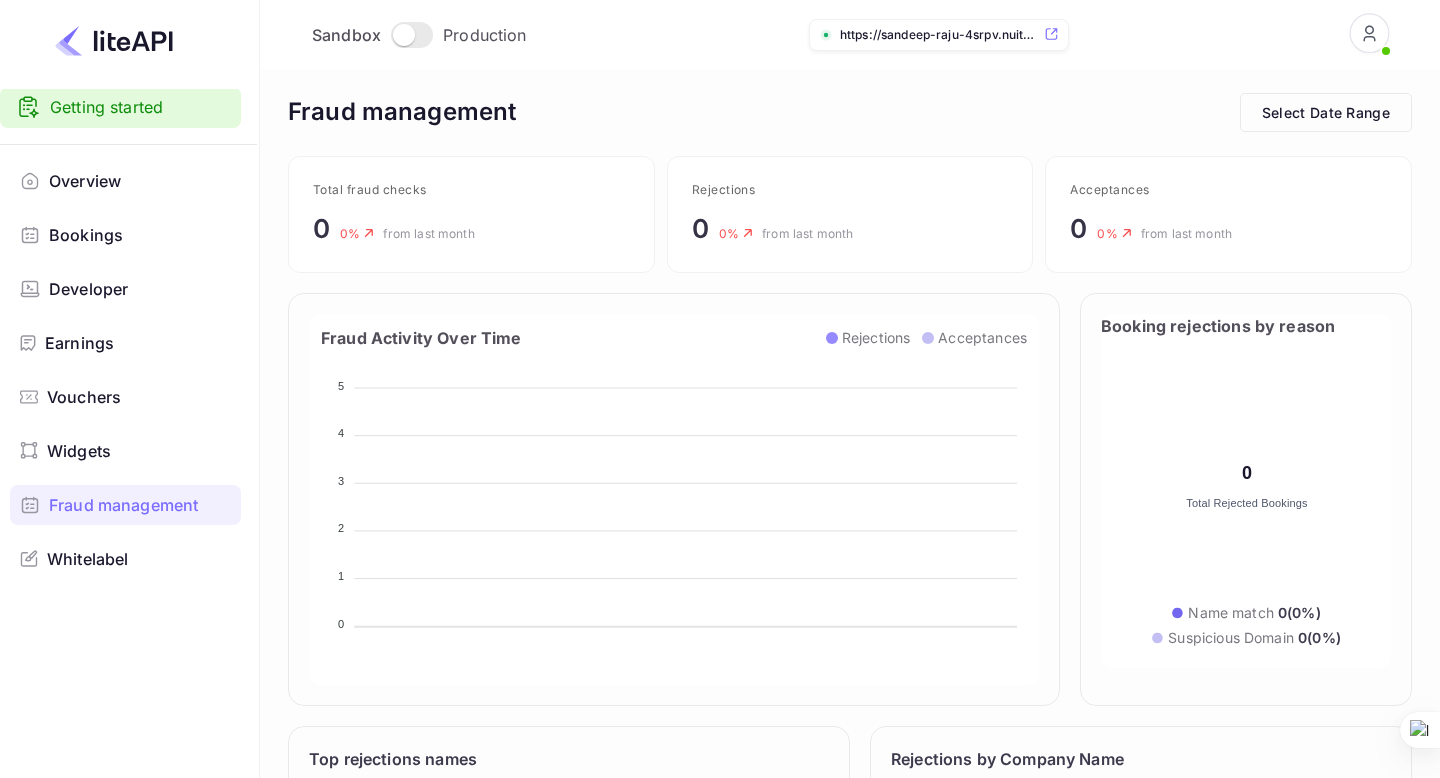 scroll, scrollTop: 1, scrollLeft: 1, axis: both 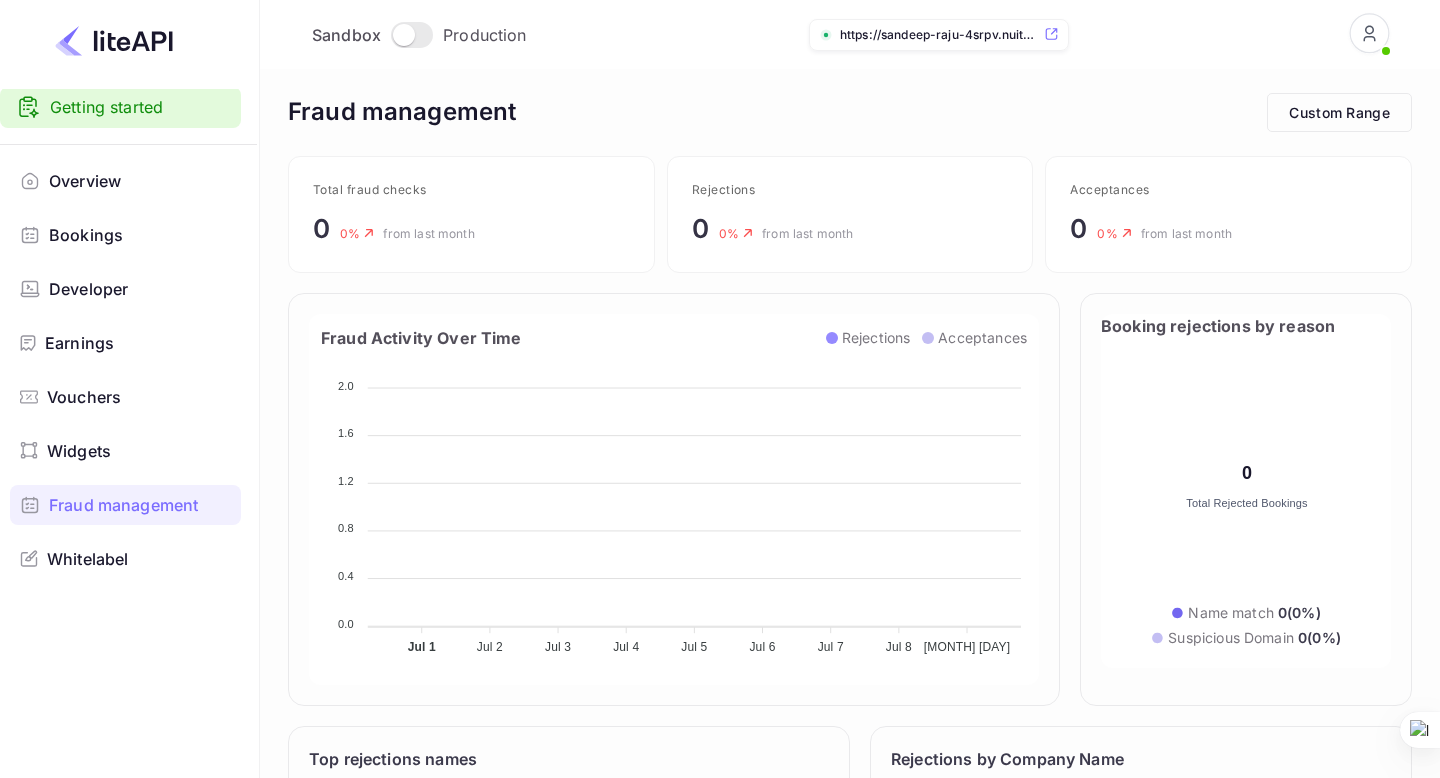 click on "Earnings" at bounding box center (138, 343) 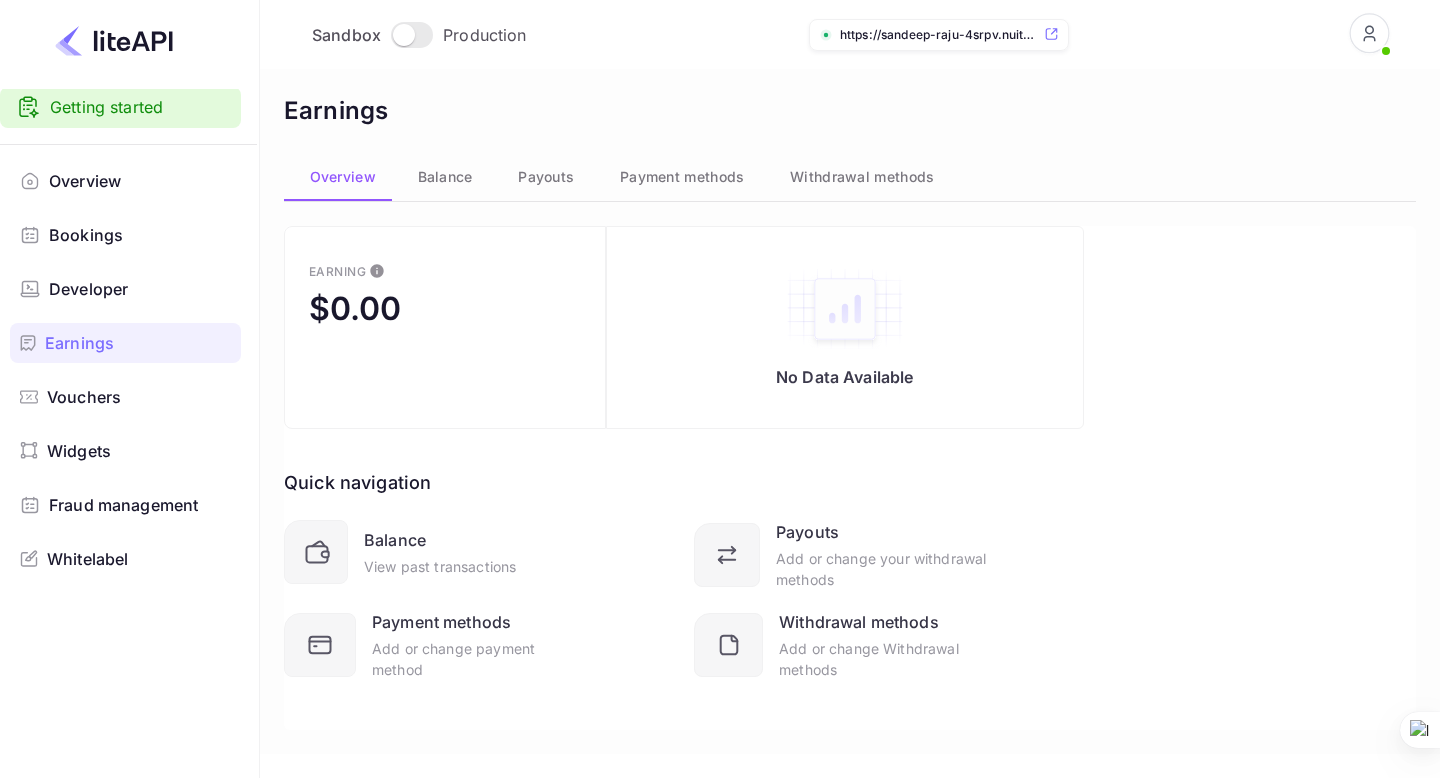 click on "Developer" at bounding box center (125, 289) 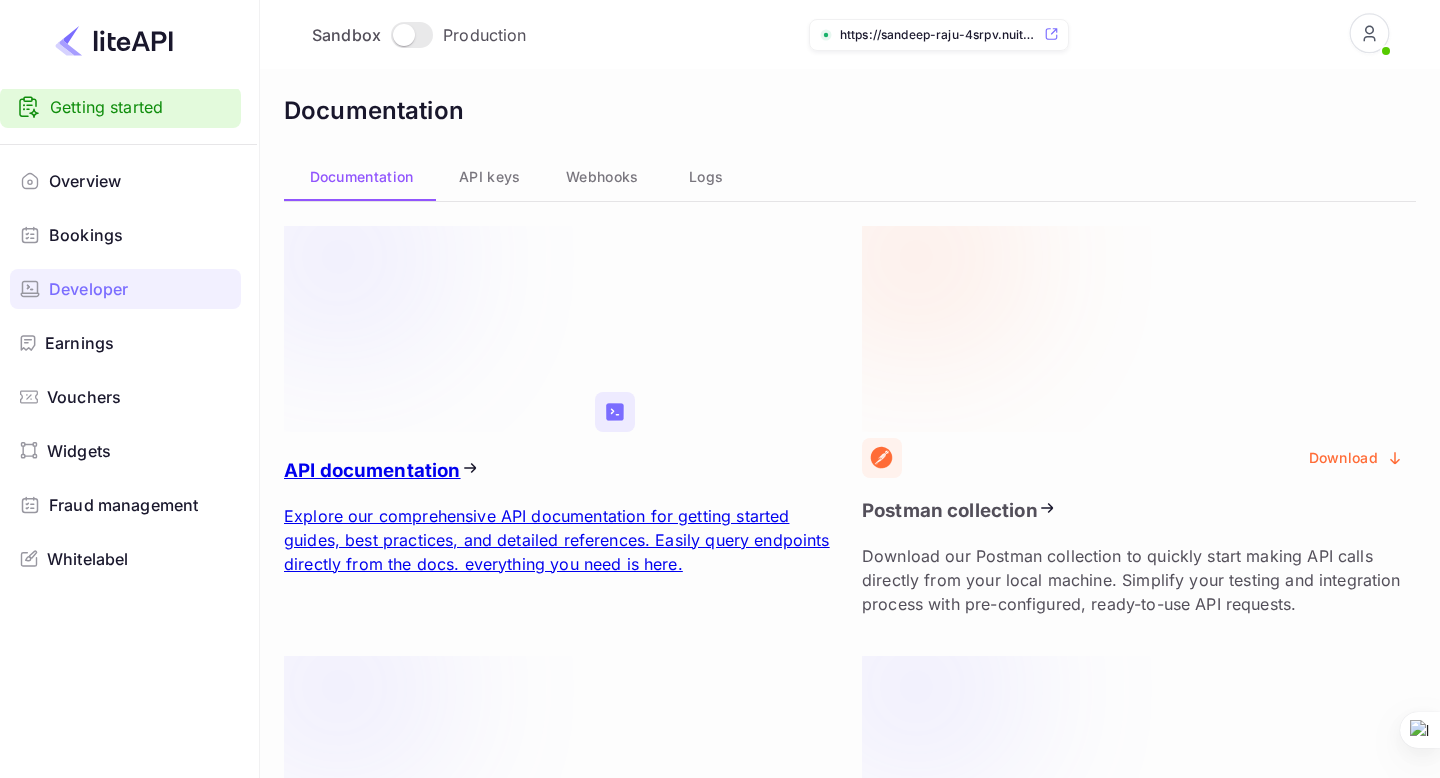 click on "Logs" at bounding box center (704, 177) 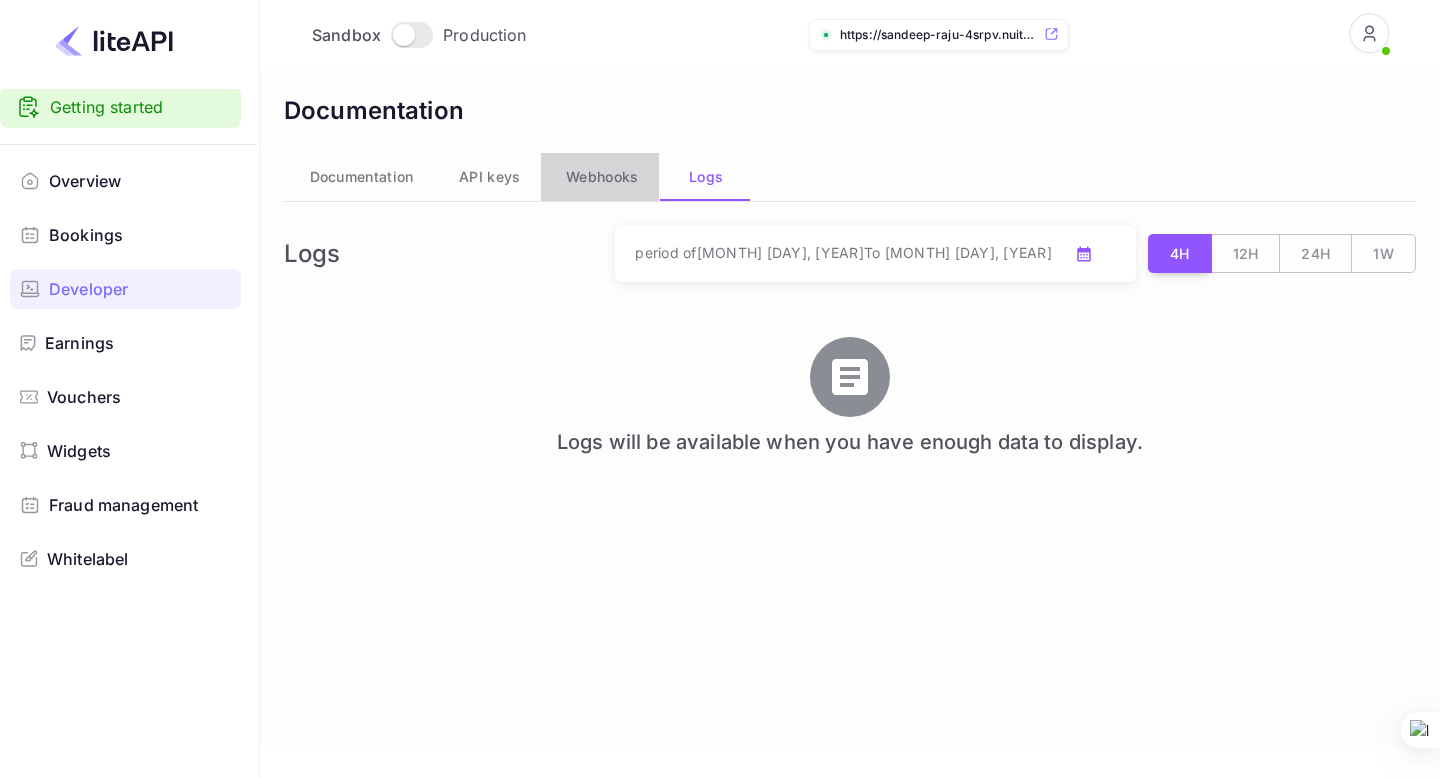 click on "Webhooks" at bounding box center (600, 177) 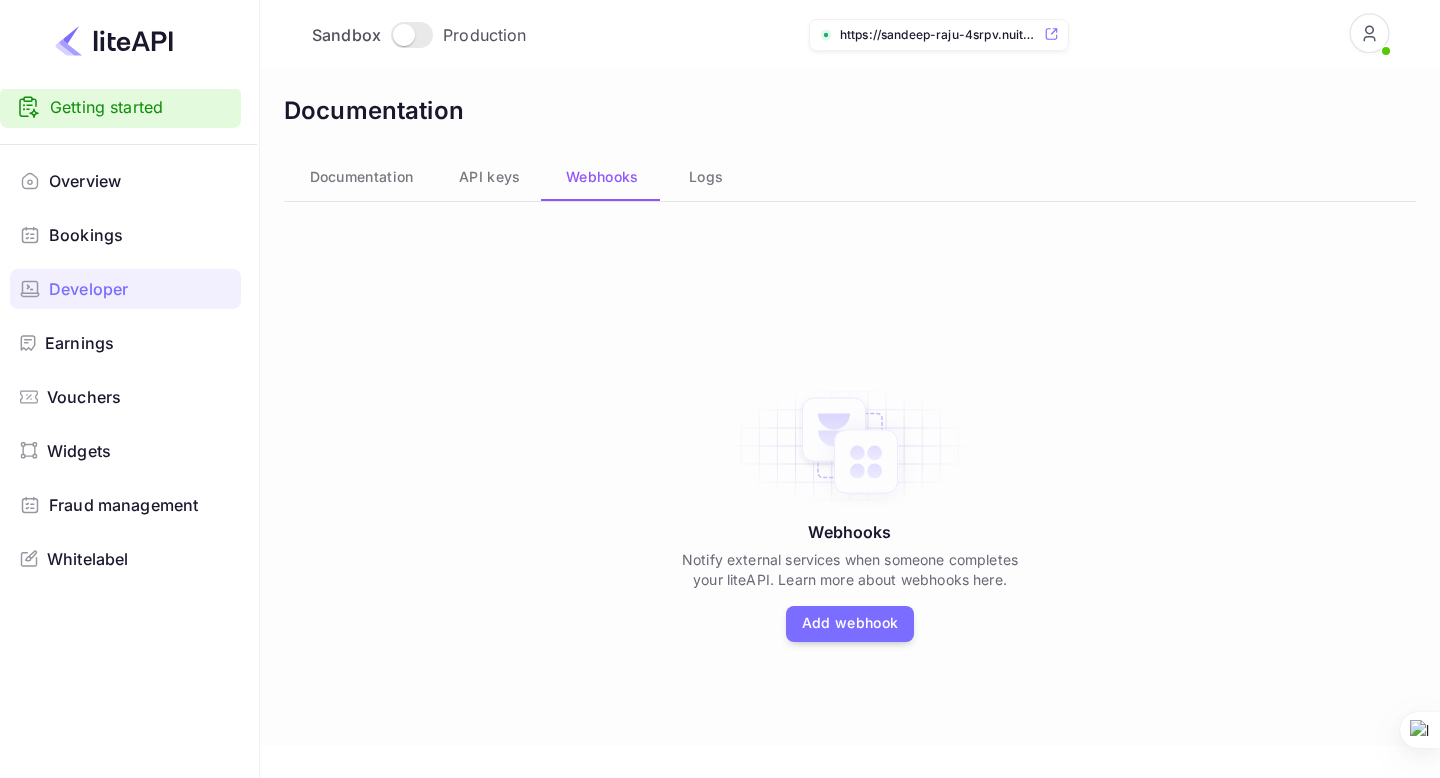 click on "API keys" at bounding box center [489, 177] 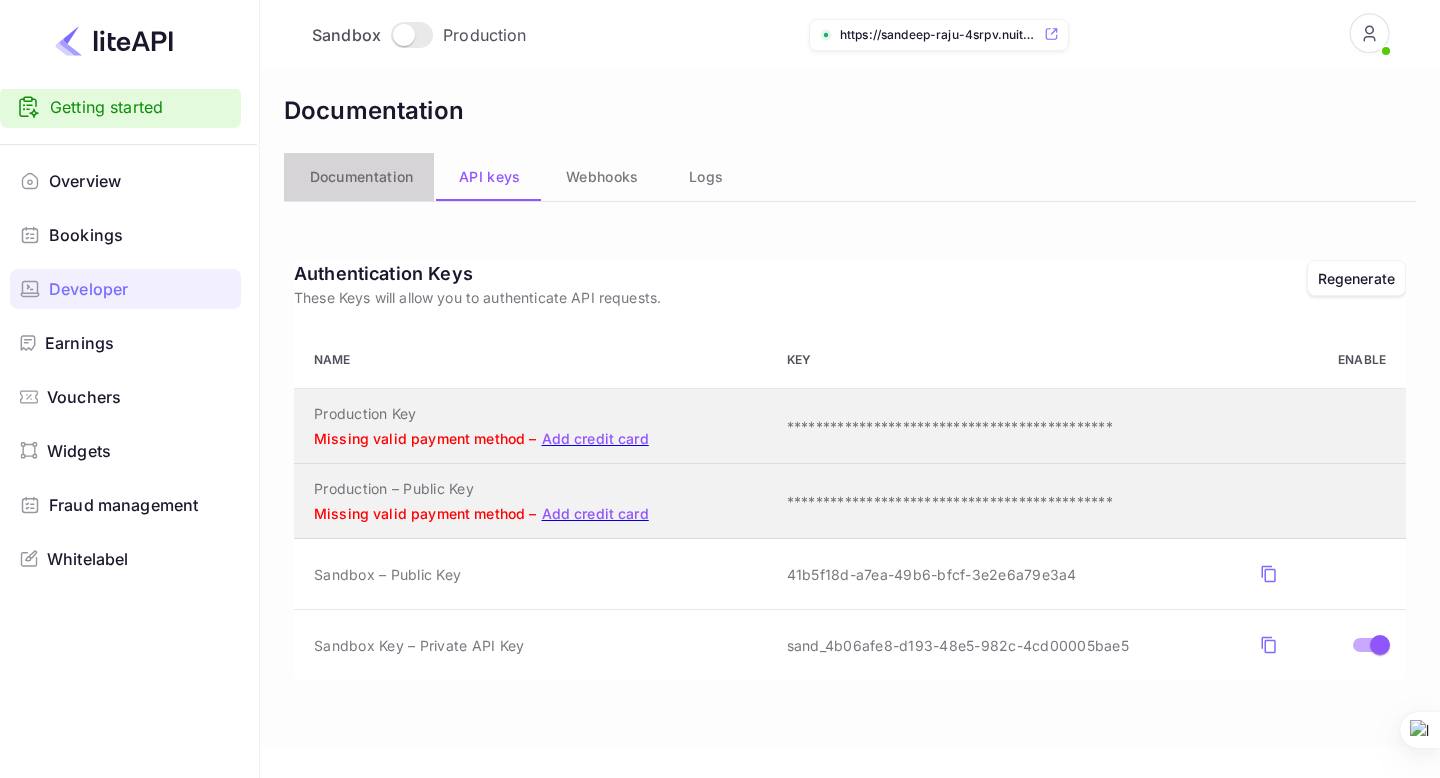 click on "Documentation" at bounding box center (362, 177) 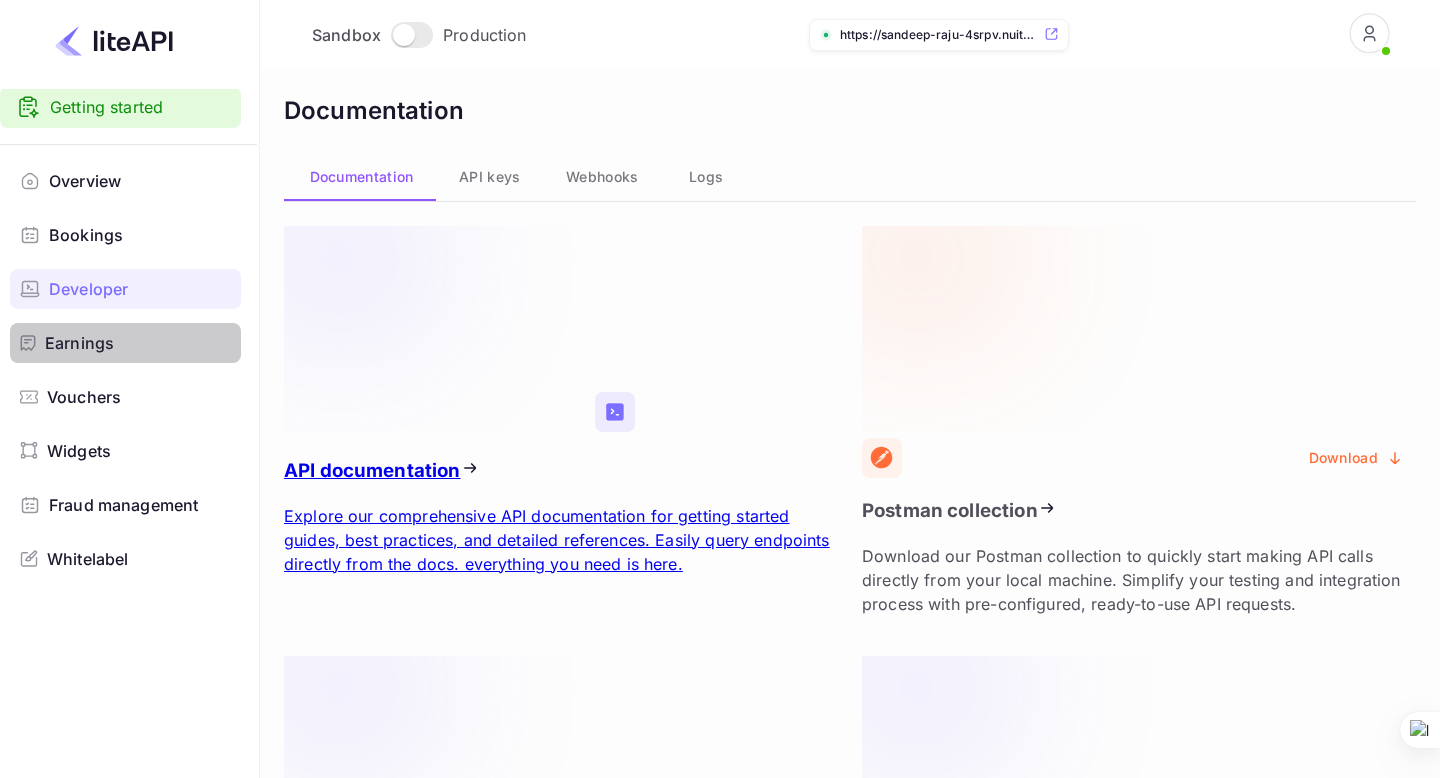 click on "Earnings" at bounding box center [138, 343] 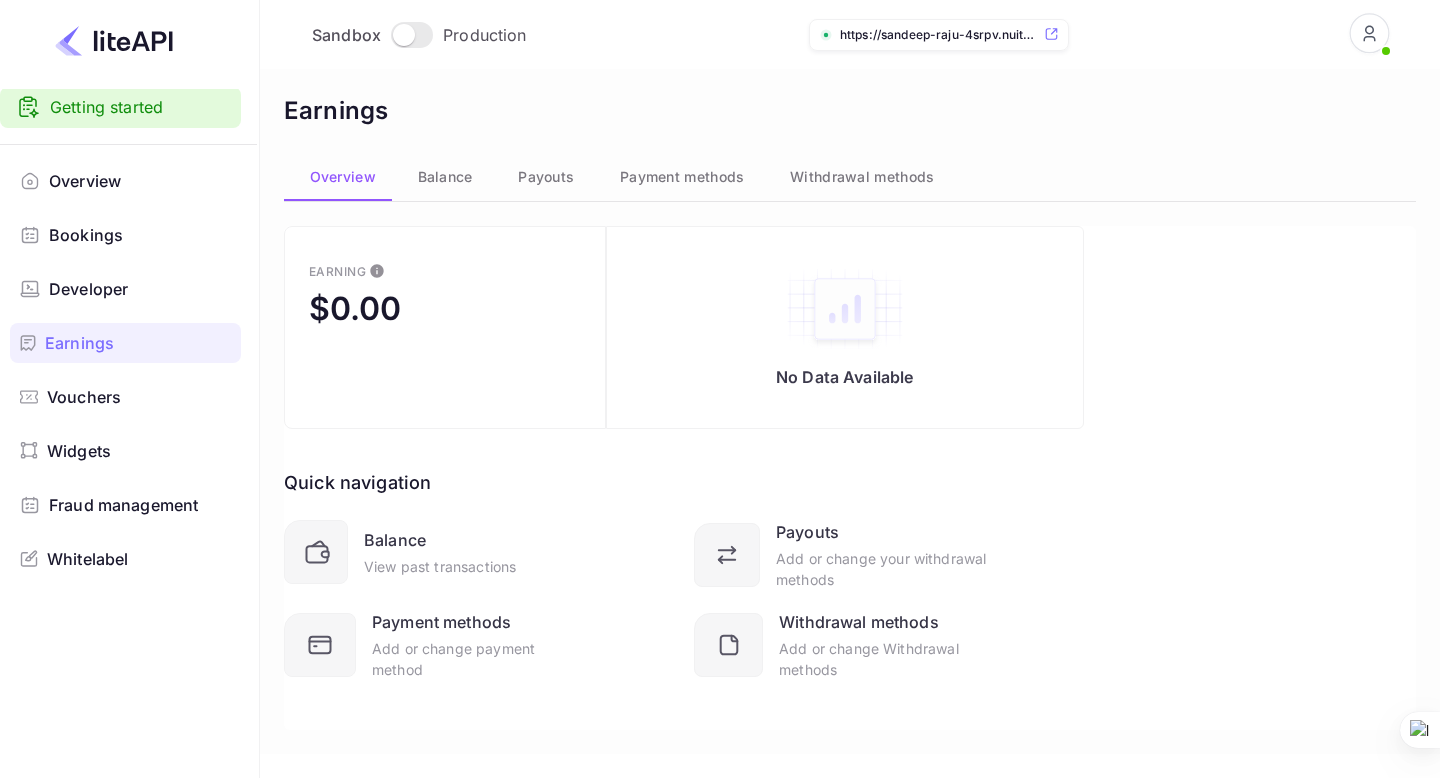 scroll, scrollTop: 8, scrollLeft: 0, axis: vertical 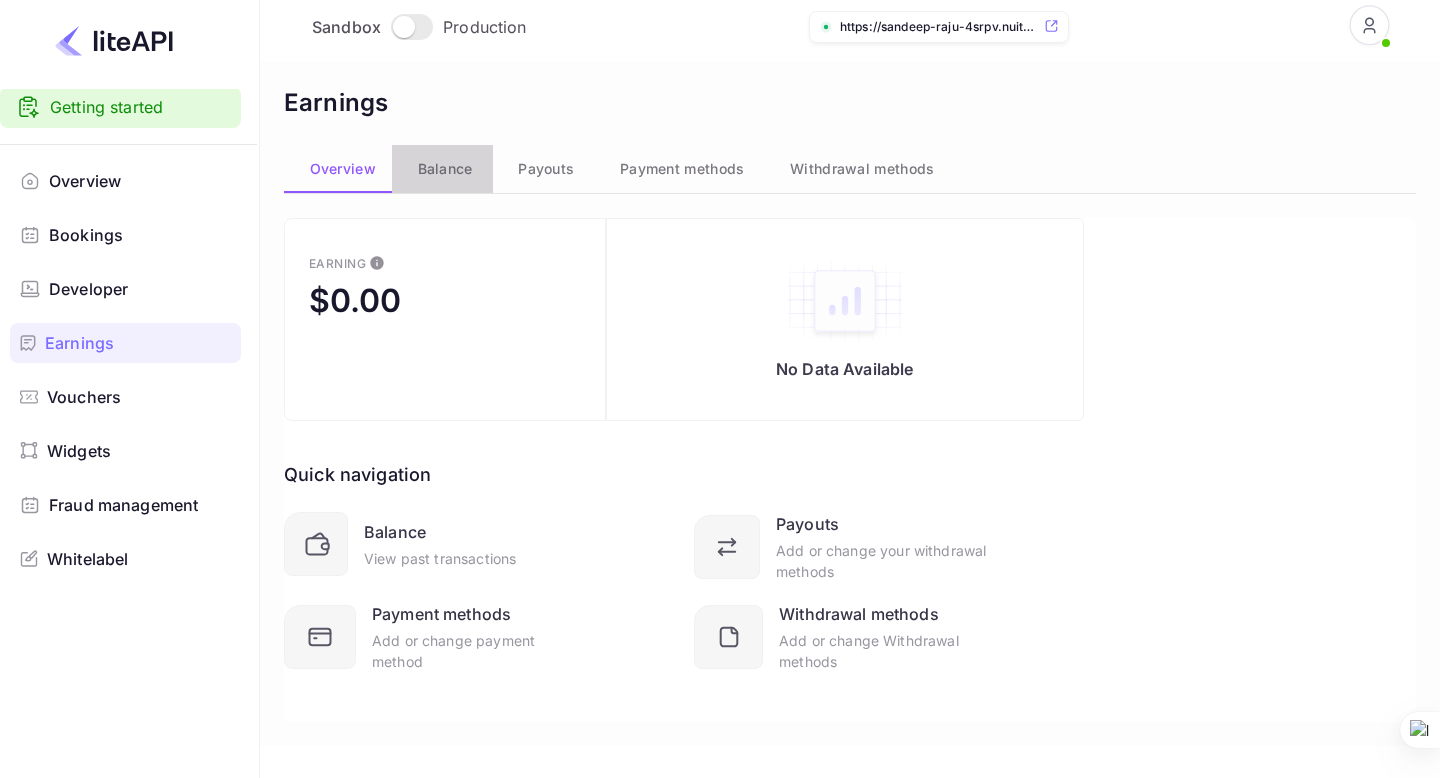 click on "Balance" at bounding box center [445, 169] 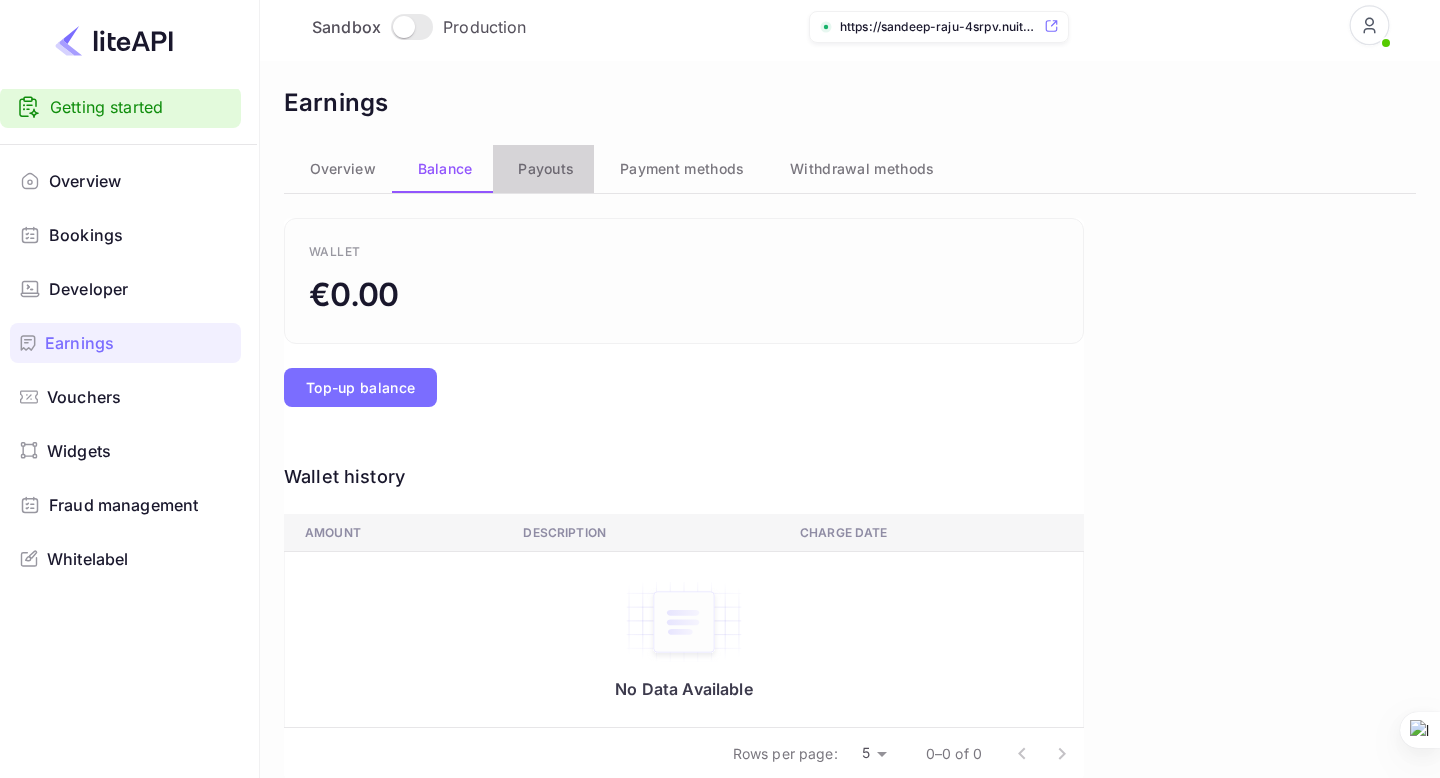 click on "Payouts" at bounding box center [445, 169] 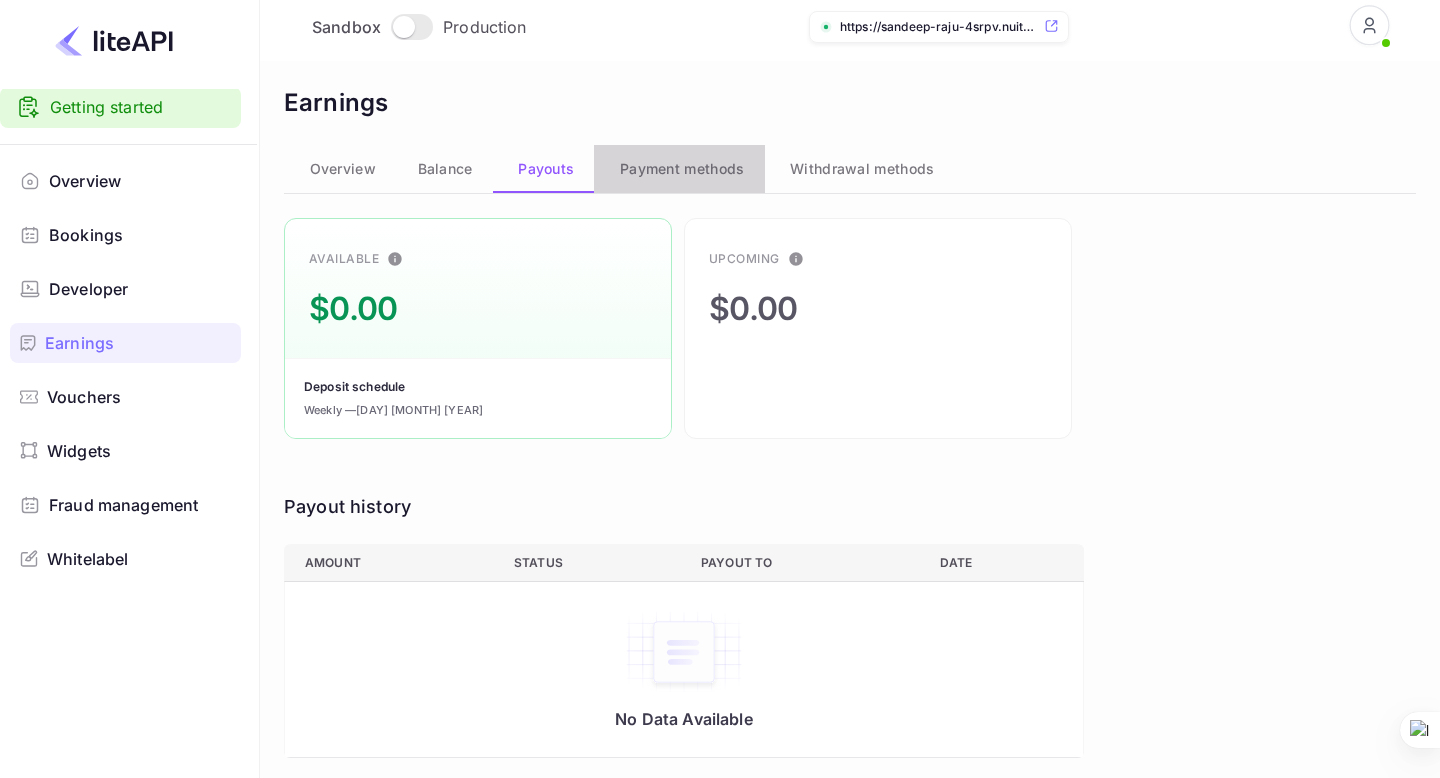 click on "Payment methods" at bounding box center (445, 169) 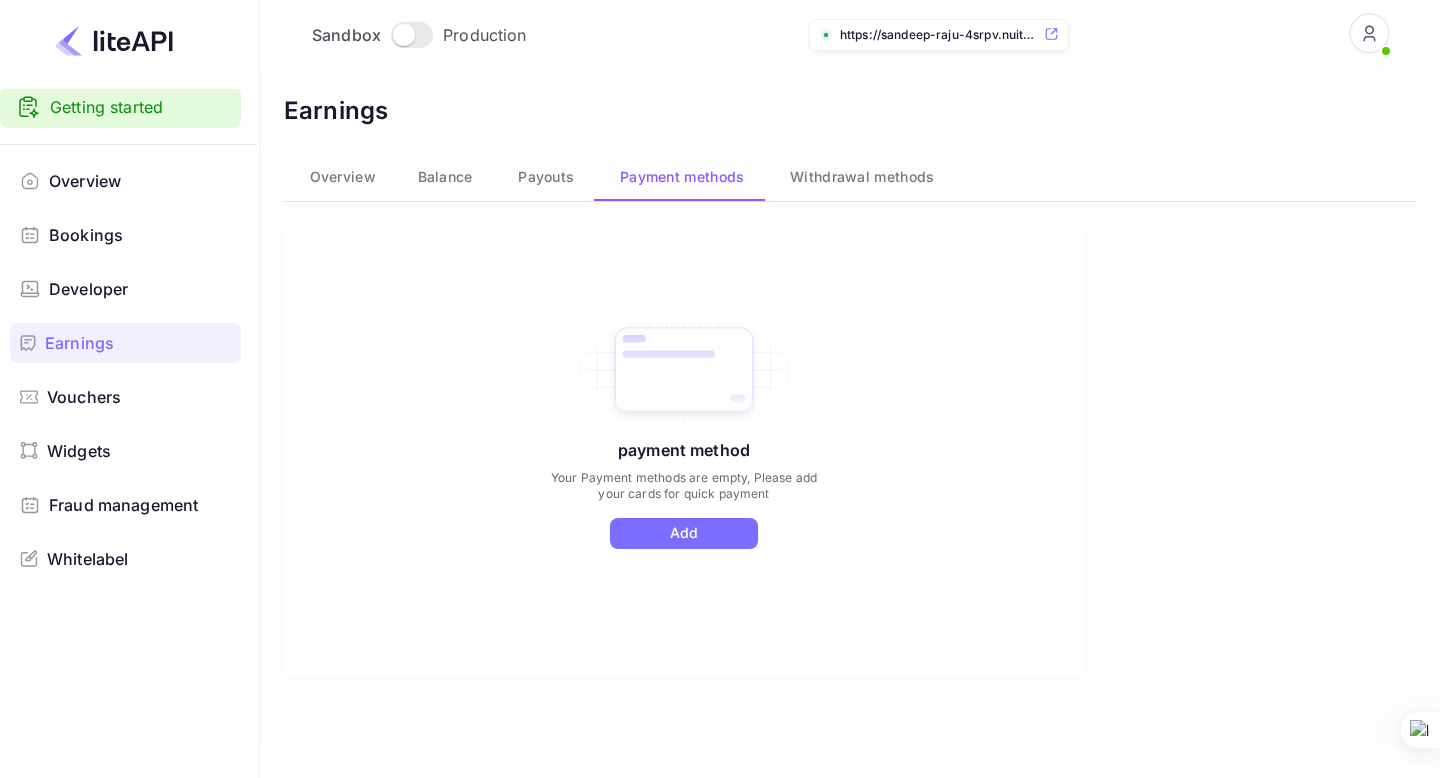 click on "Withdrawal methods" at bounding box center [860, 177] 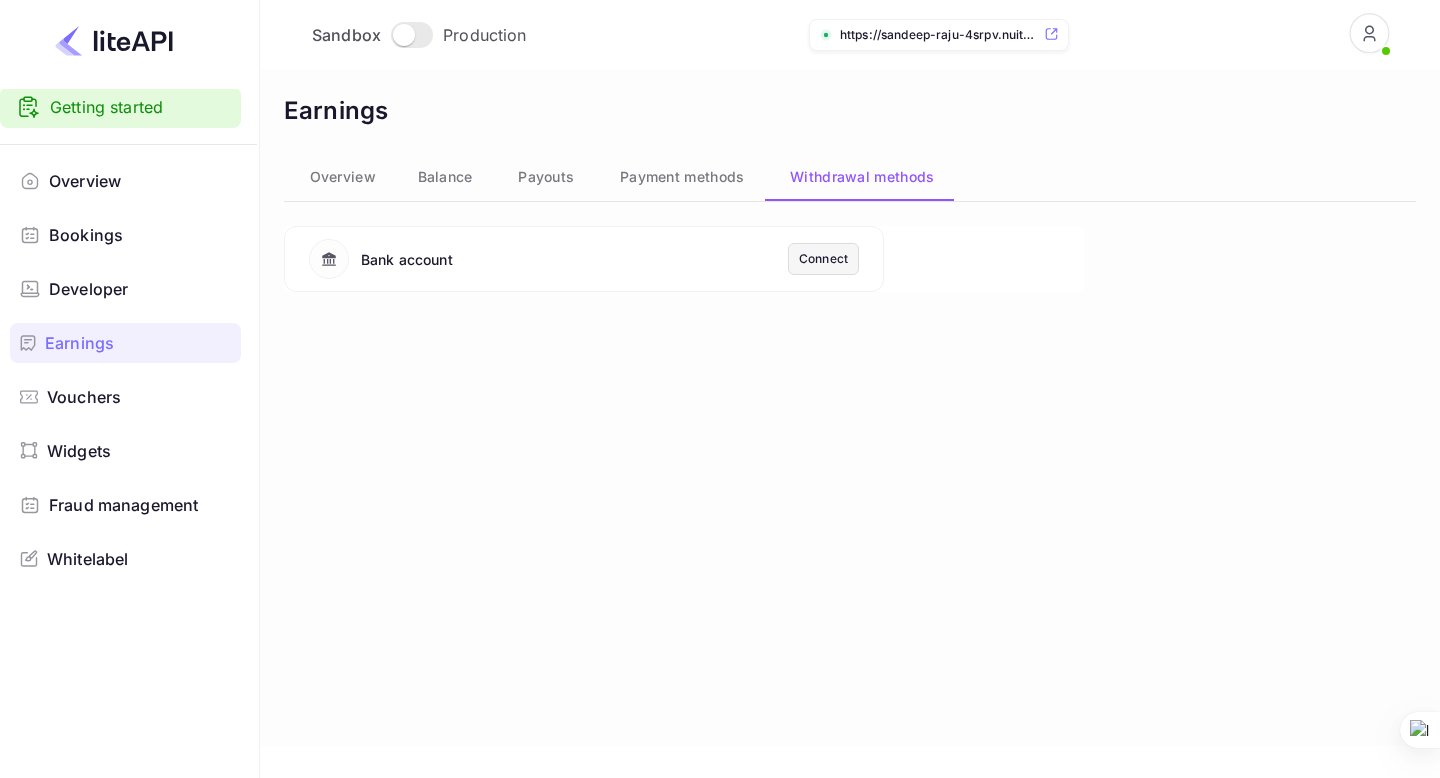 click at bounding box center (1369, 34) 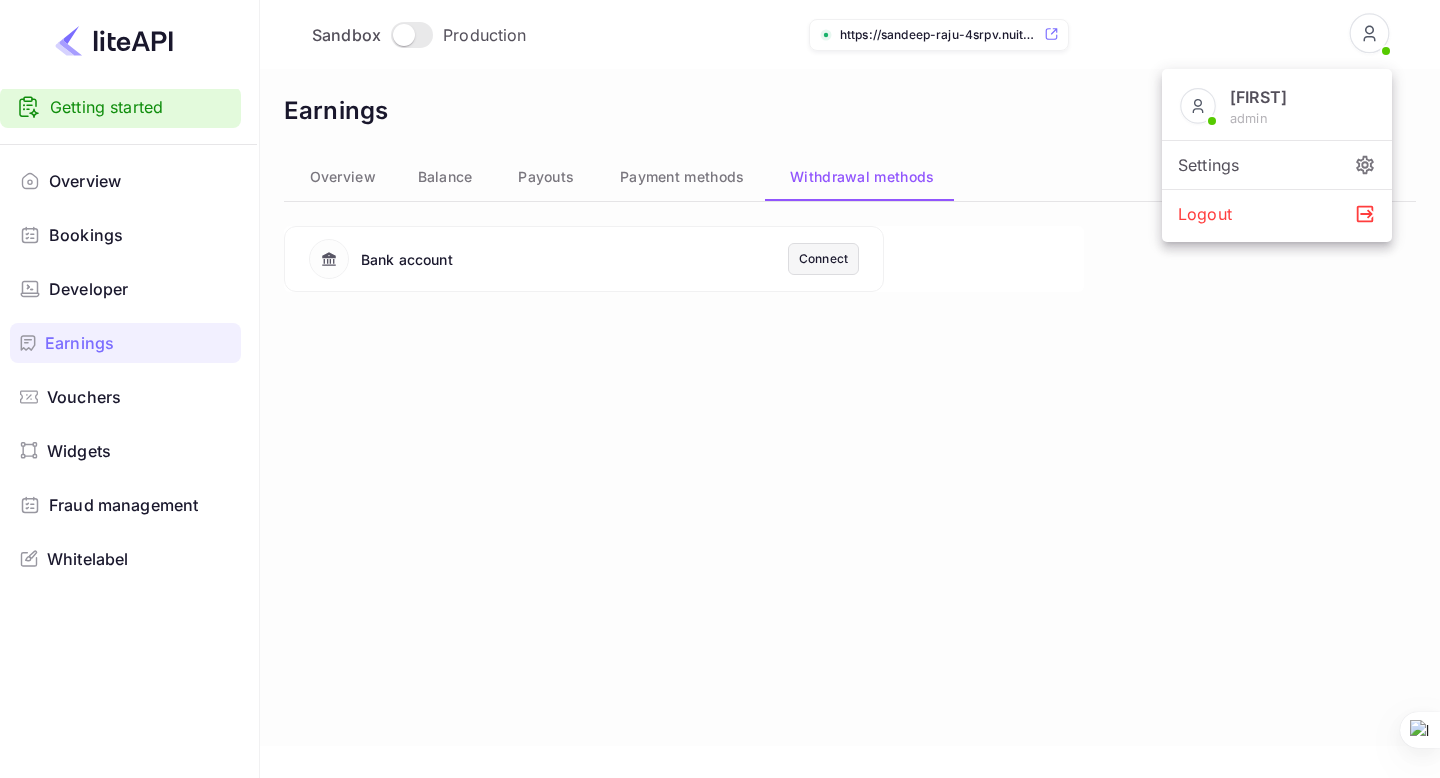 click on "Settings" at bounding box center (1277, 165) 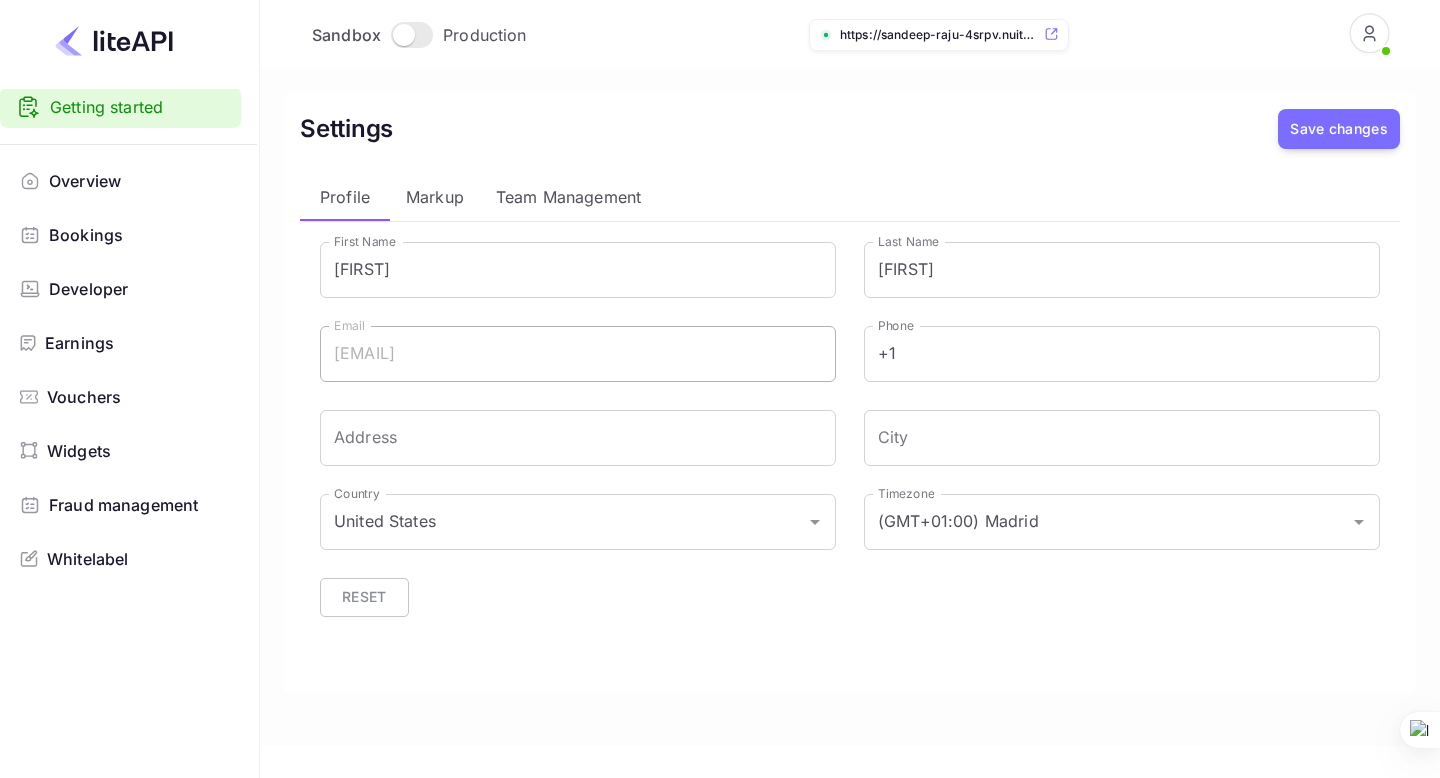 click on "Markup" at bounding box center (435, 197) 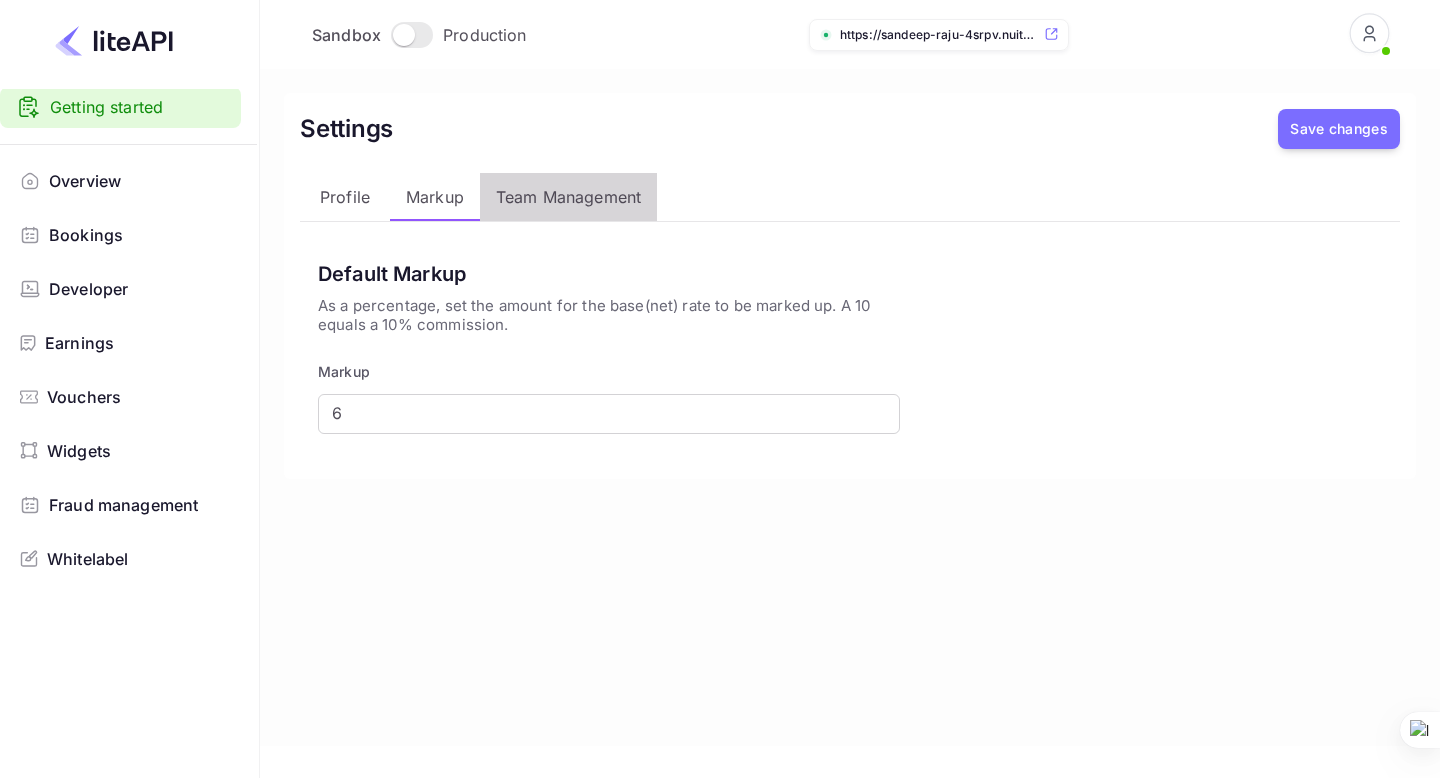 click on "Team Management" at bounding box center [568, 197] 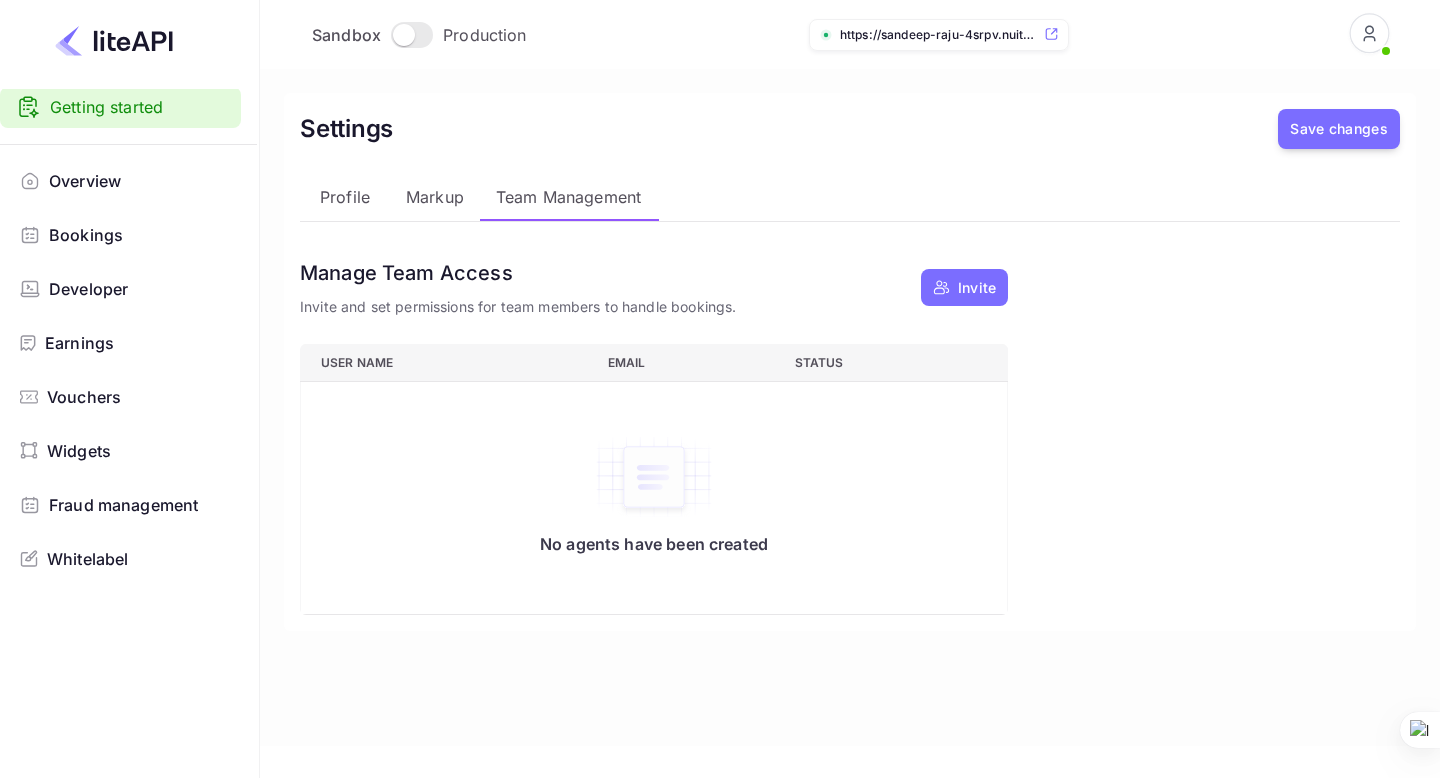 click on "Profile" at bounding box center (345, 197) 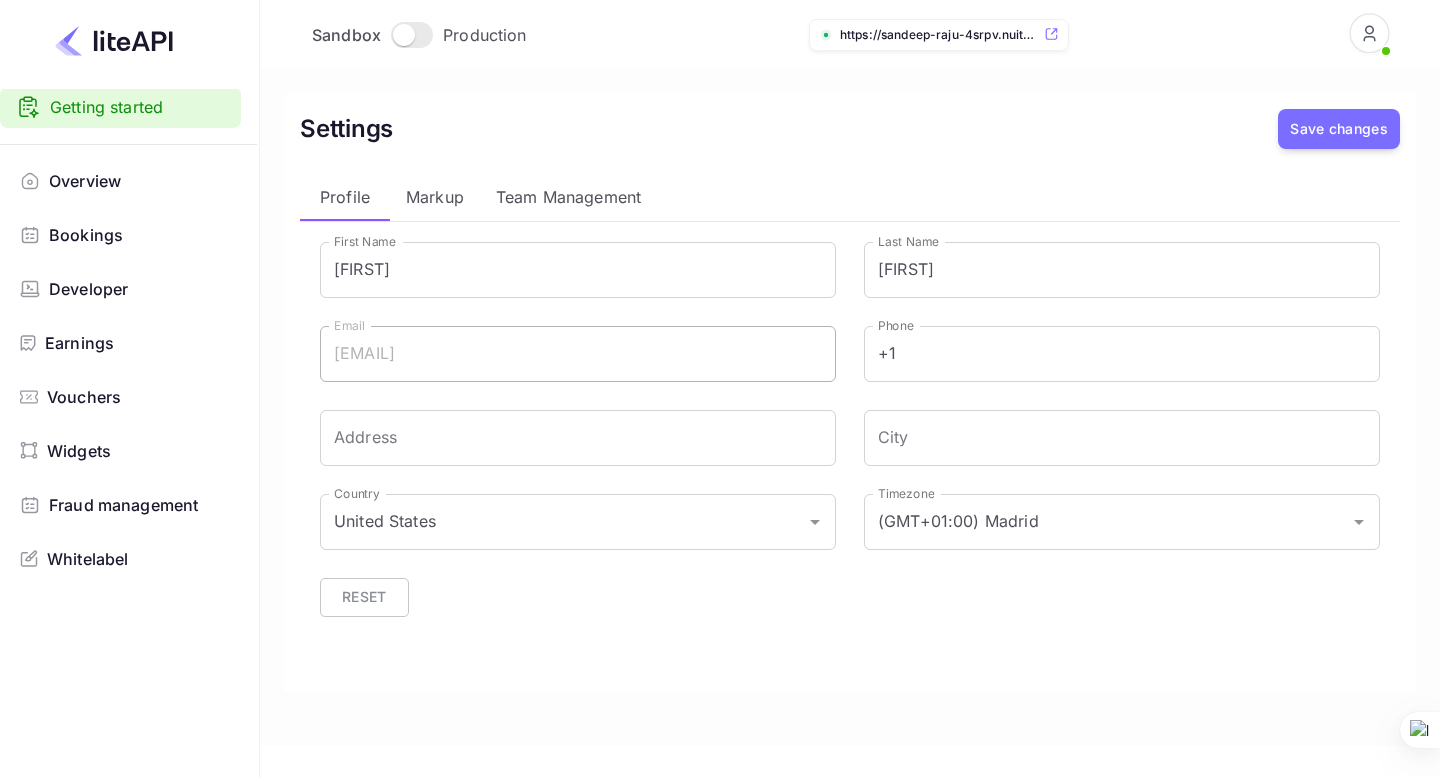 click on "Markup" at bounding box center [435, 197] 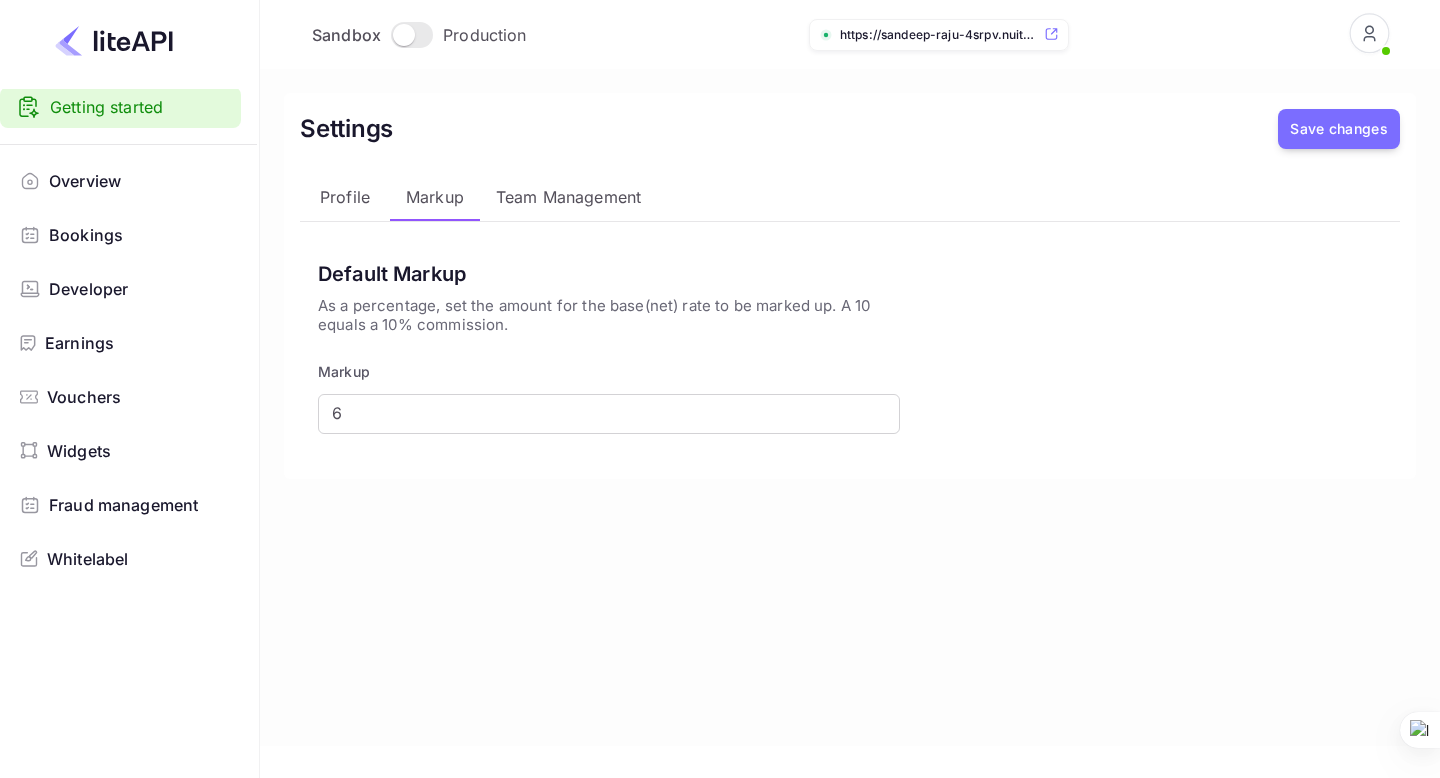 click on "Profile" at bounding box center [345, 197] 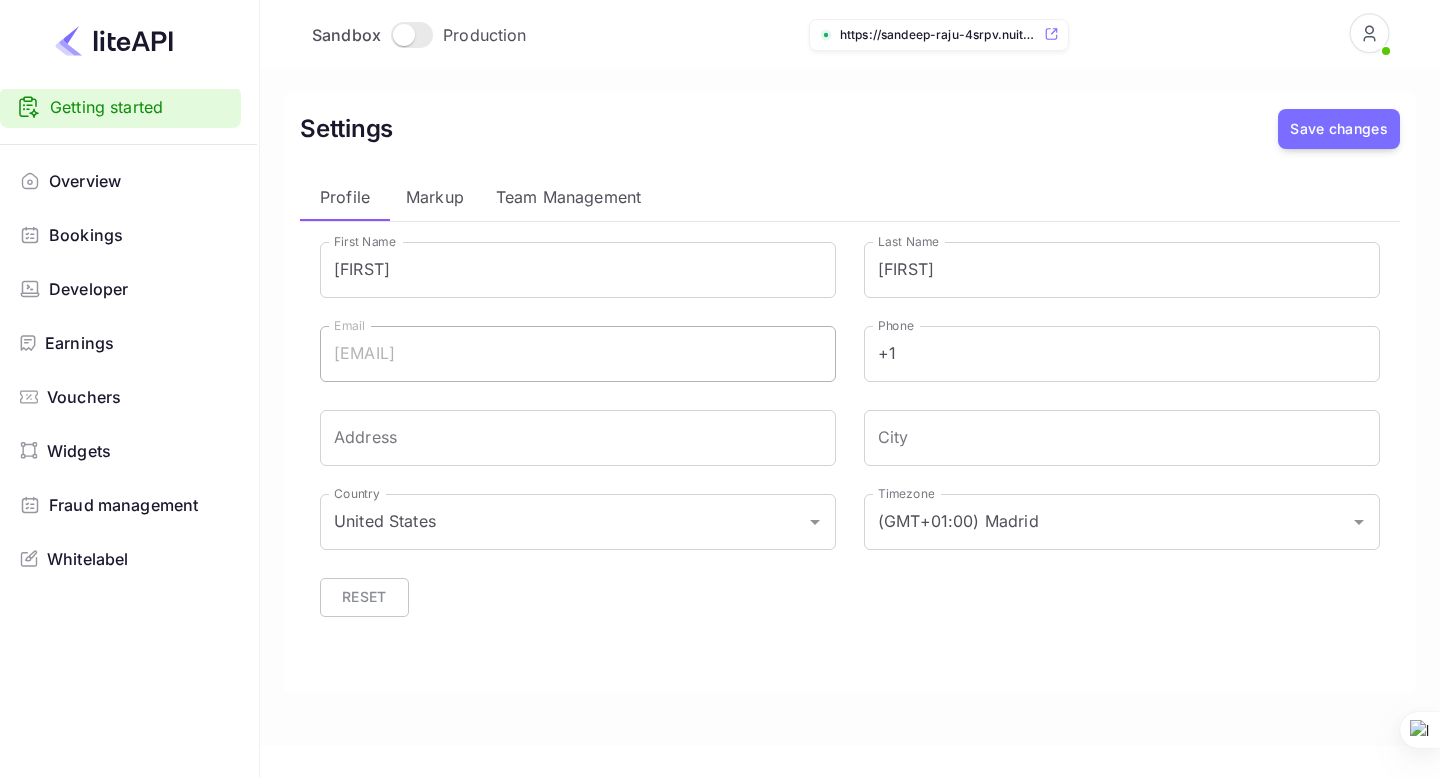 click on "Markup" at bounding box center [435, 197] 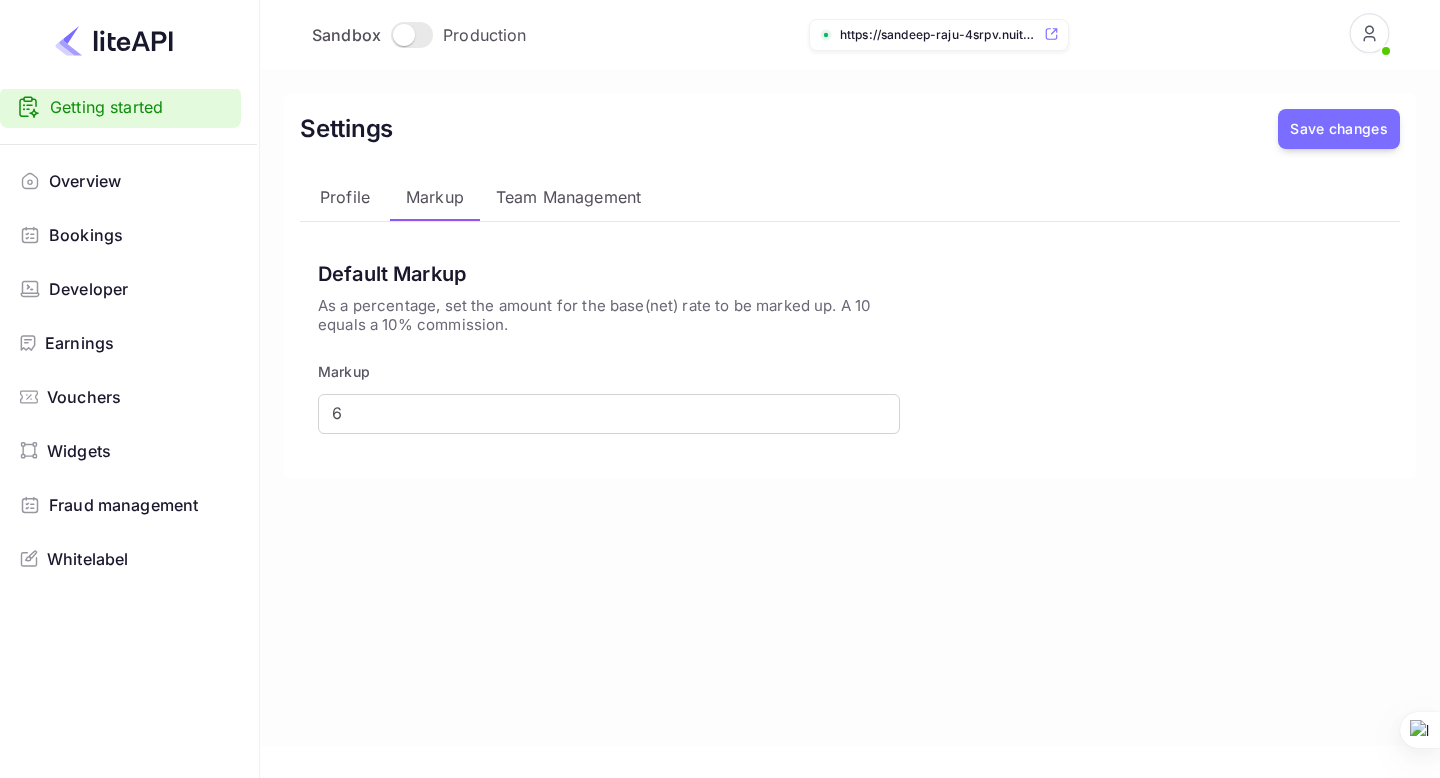 click on "Team Management" at bounding box center (568, 197) 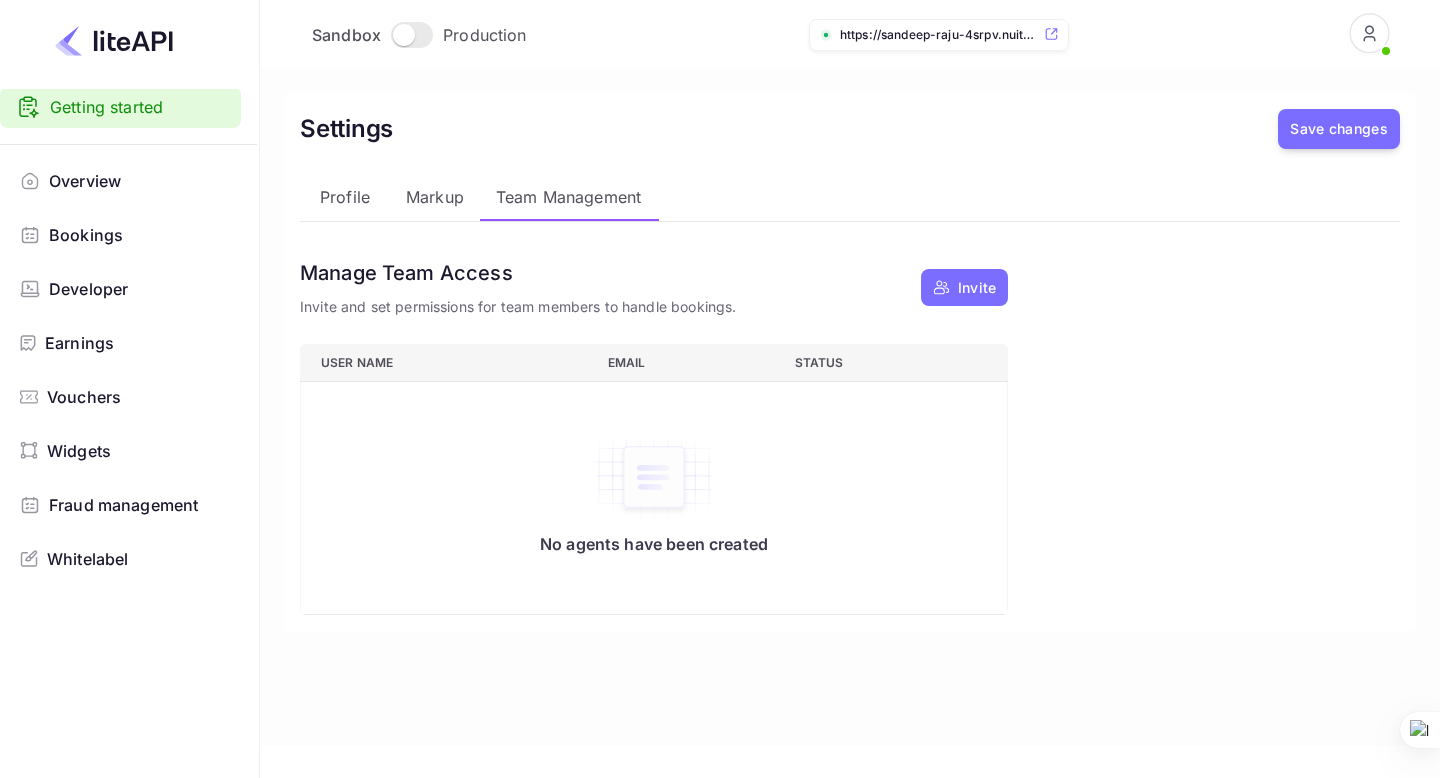 click on "Markup" at bounding box center [435, 197] 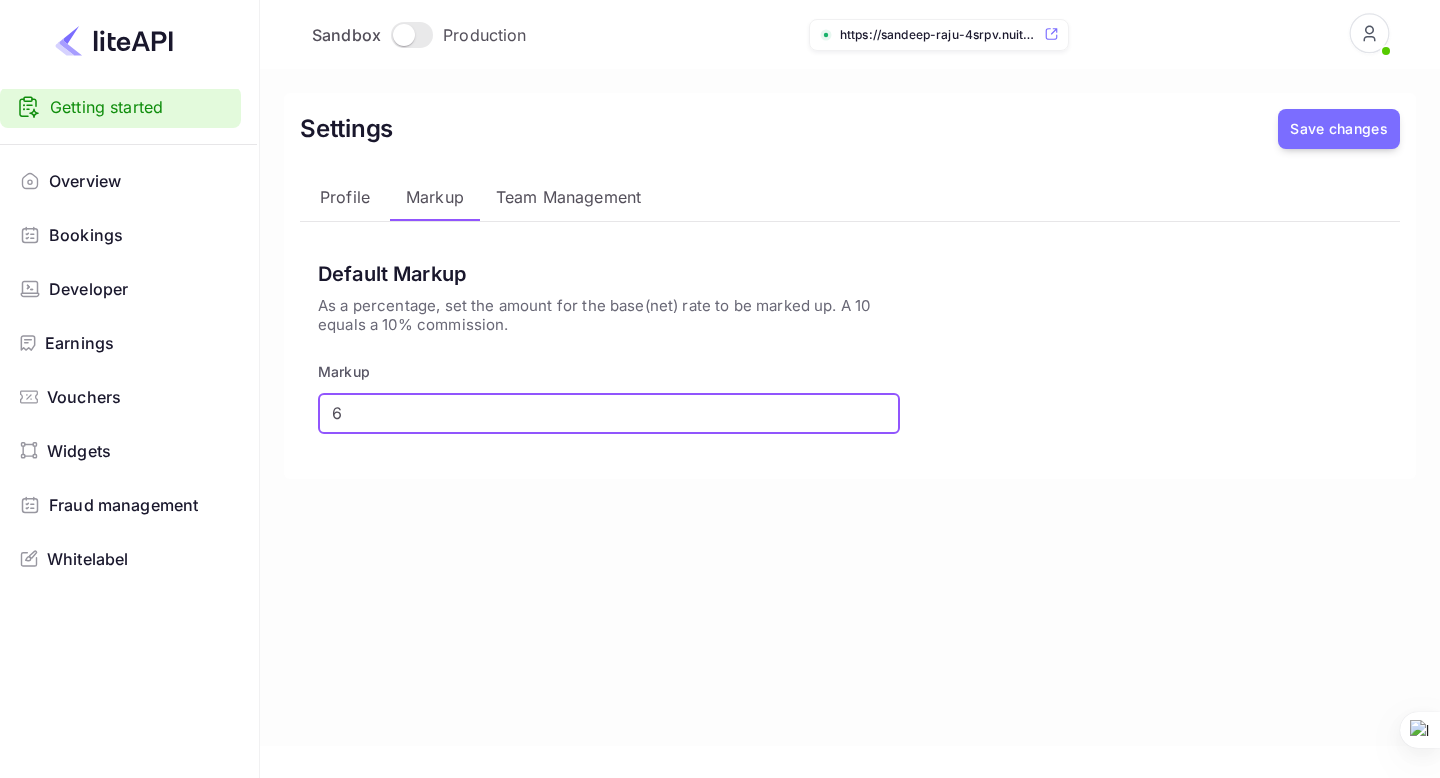 click on "6" at bounding box center [602, 414] 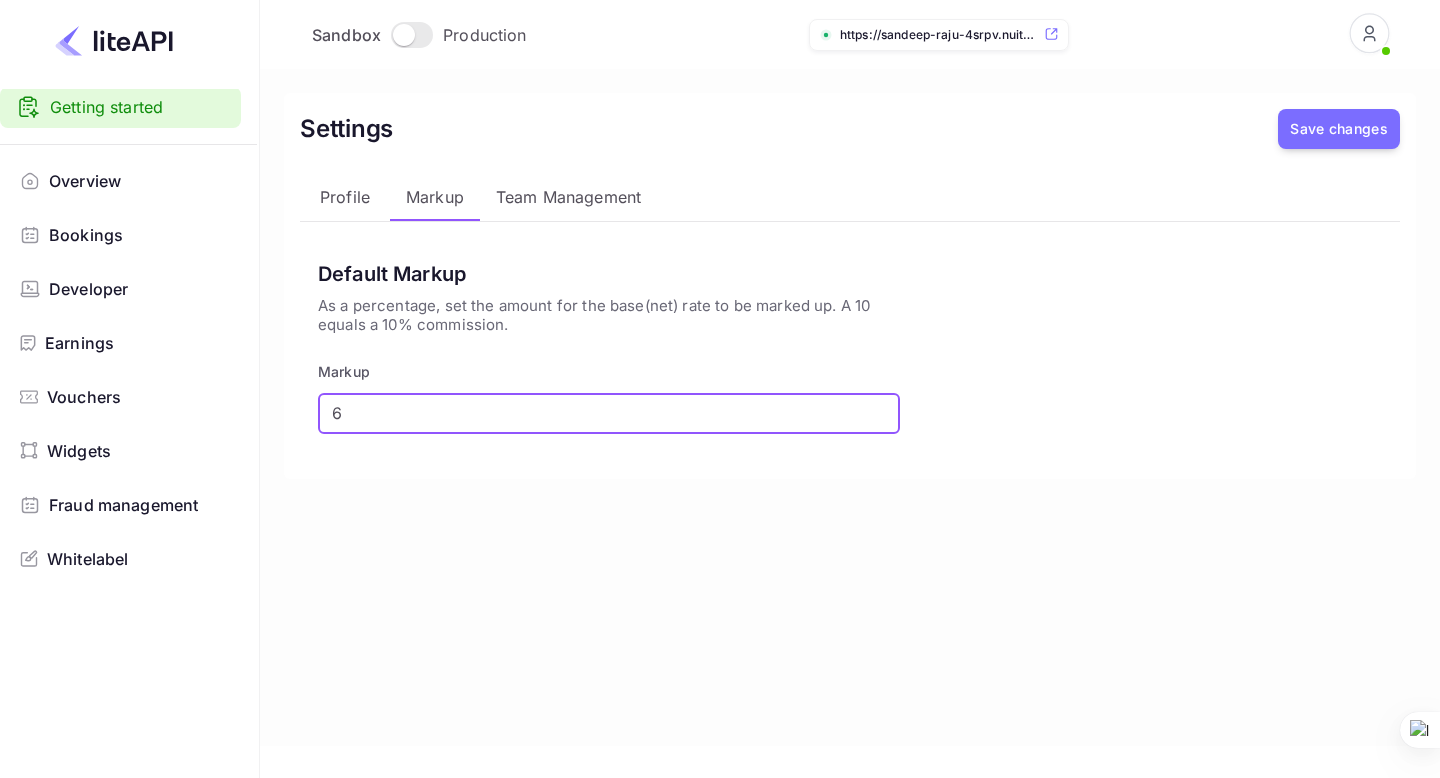 click on "As a percentage, set the amount for the base(net) rate to be marked up. A 10 equals a 10% commission." at bounding box center [609, 315] 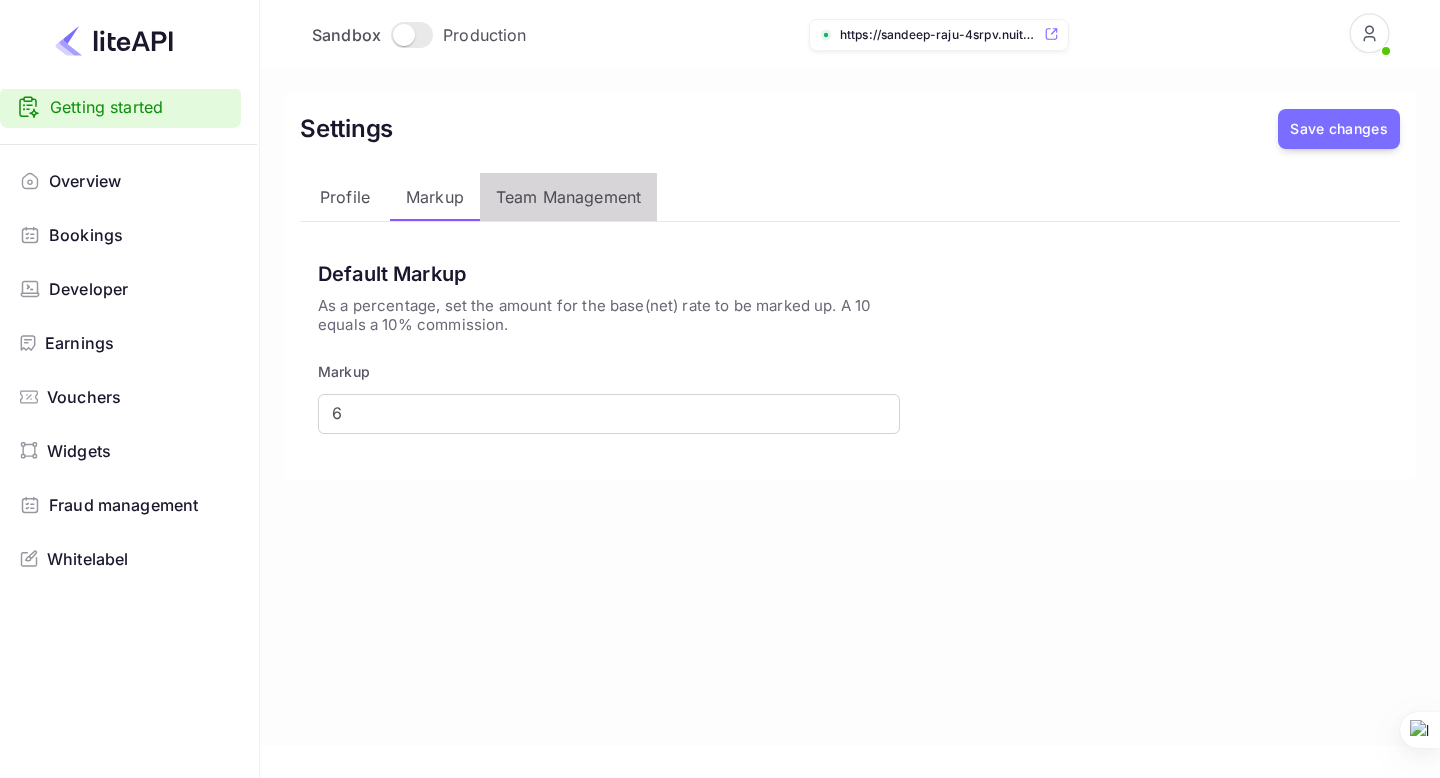 click on "Team Management" at bounding box center [568, 197] 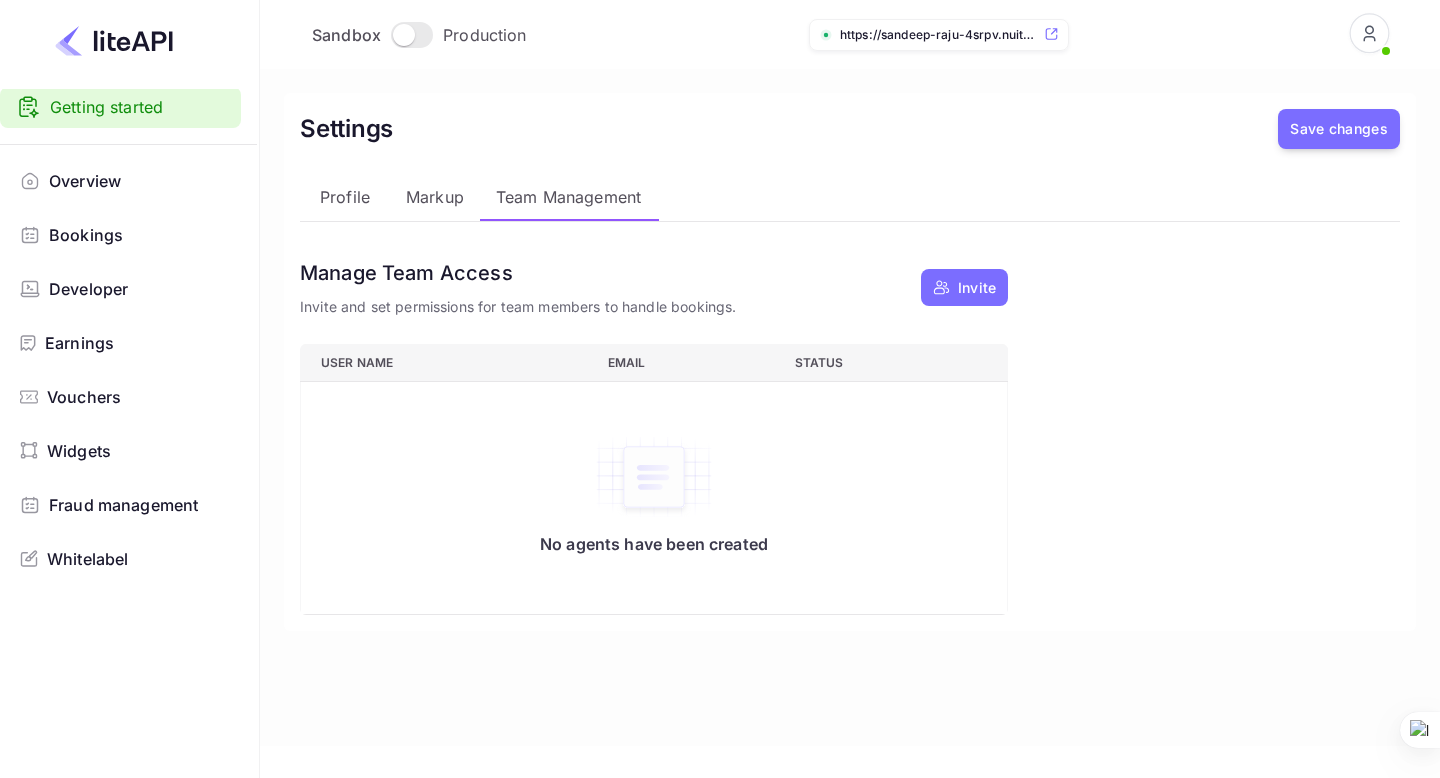 click on "Invite" at bounding box center (964, 287) 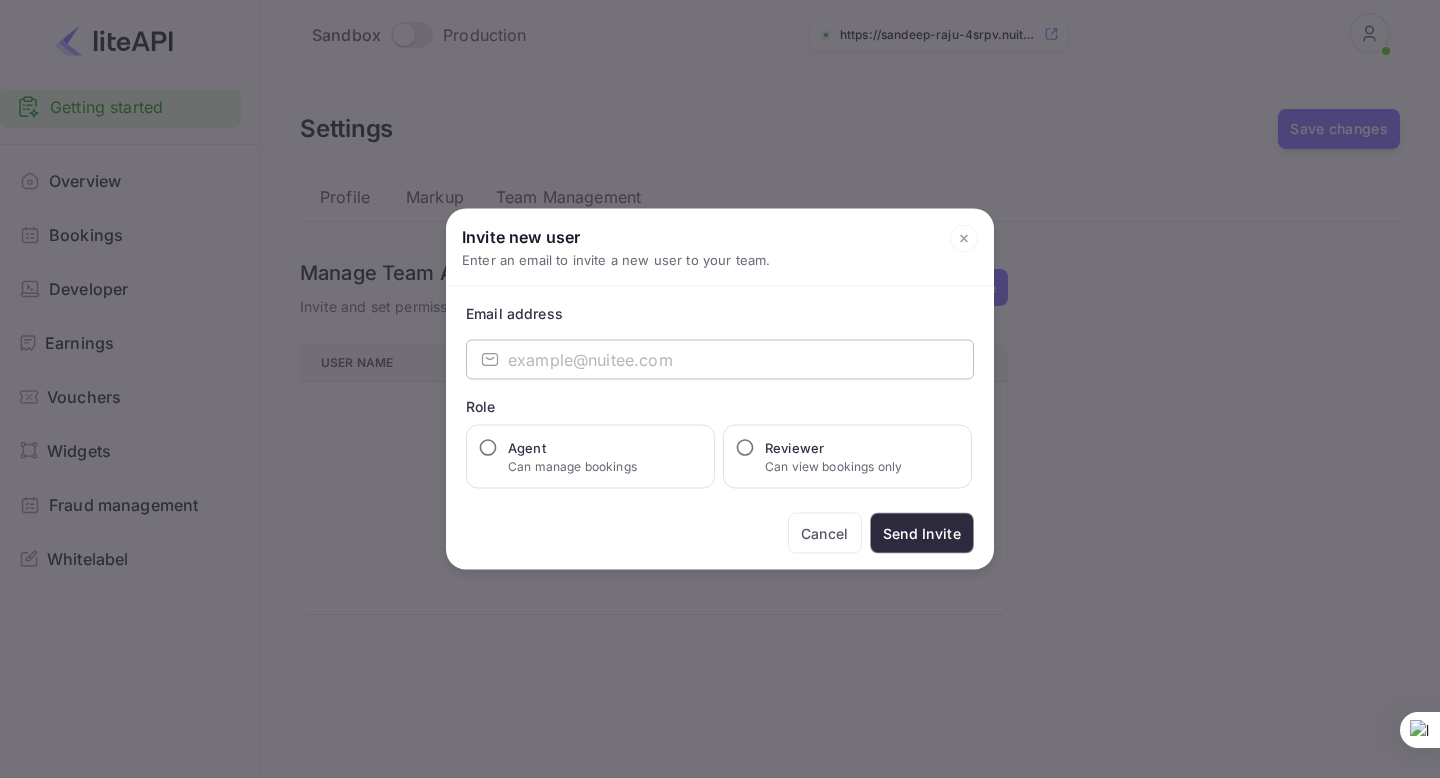 click at bounding box center (741, 360) 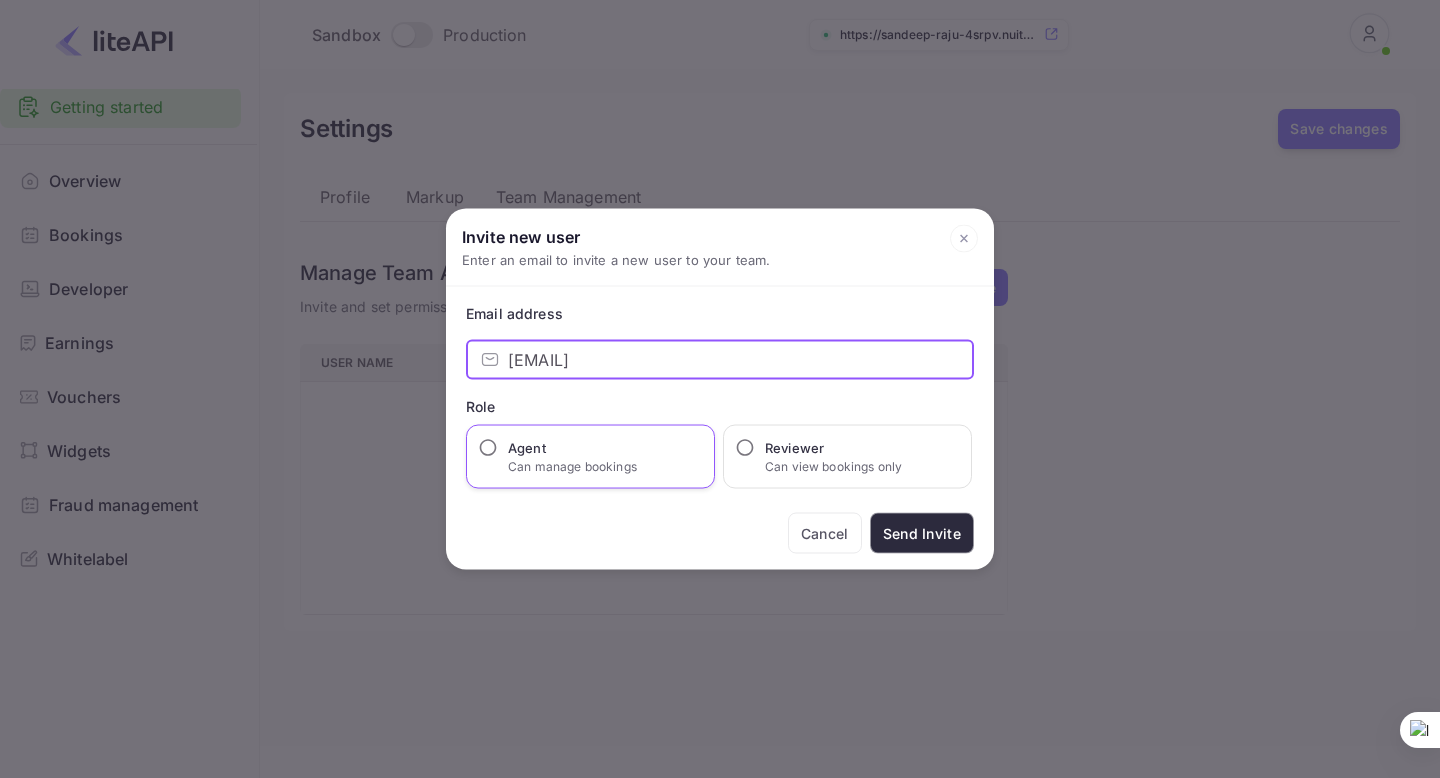 type on "sandeep.shrisunder@vernost.in" 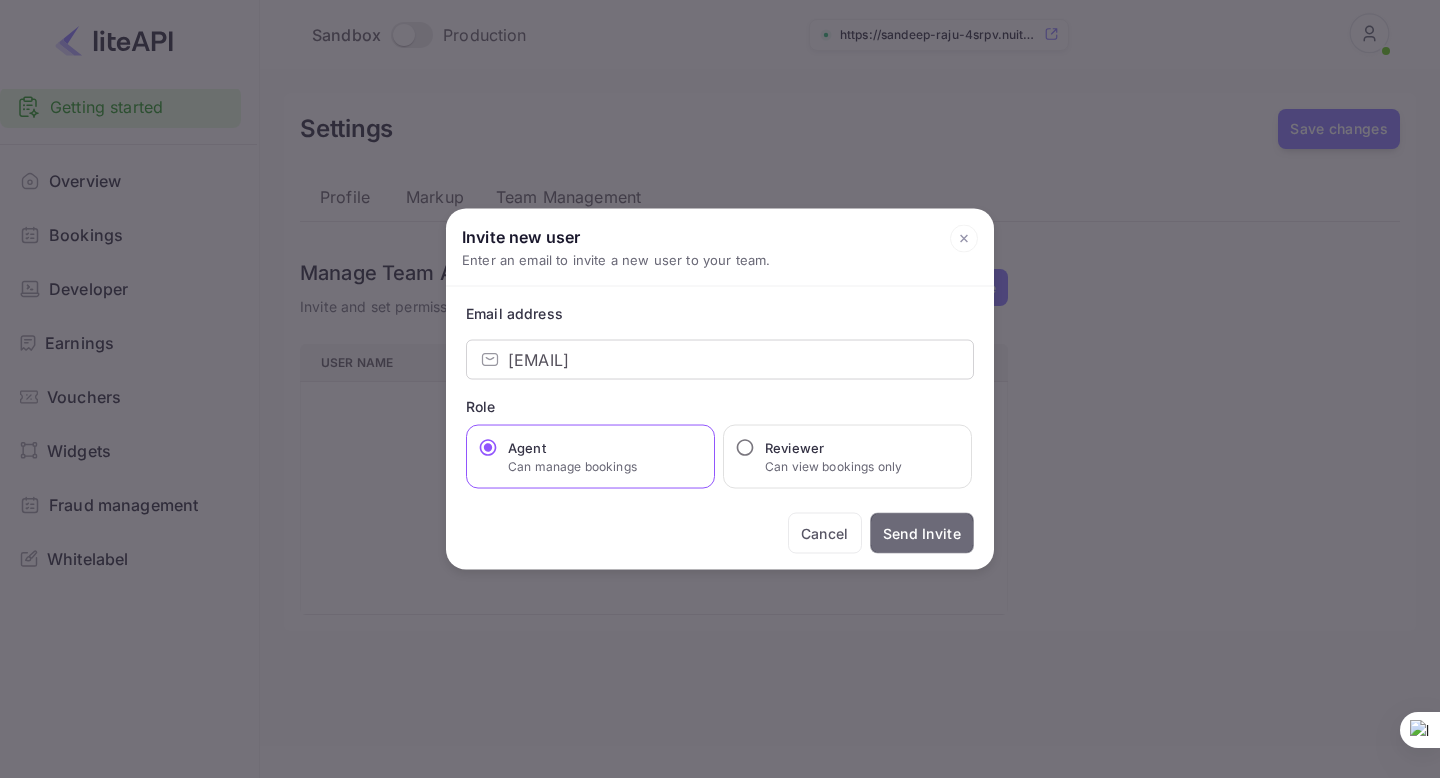click on "Send Invite" at bounding box center (922, 533) 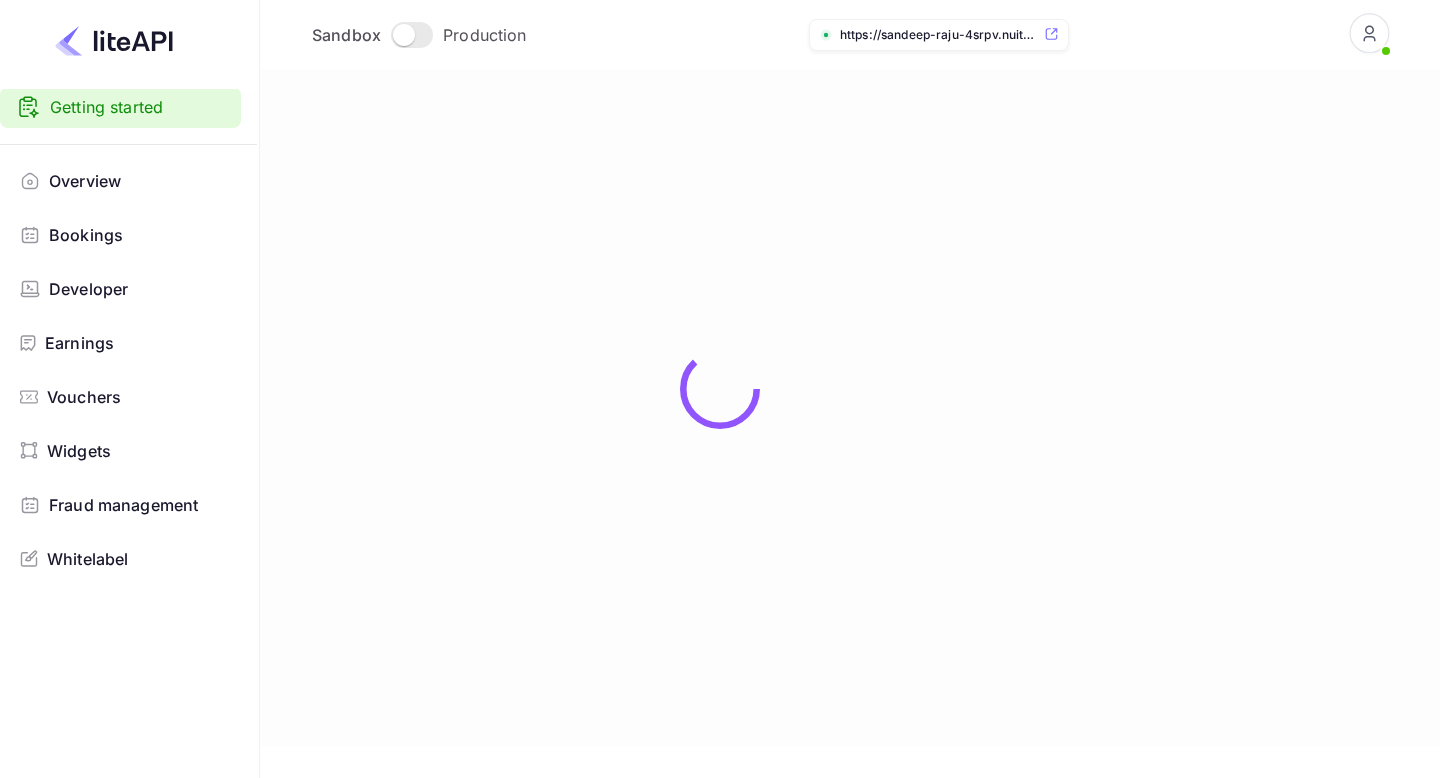 scroll, scrollTop: 0, scrollLeft: 0, axis: both 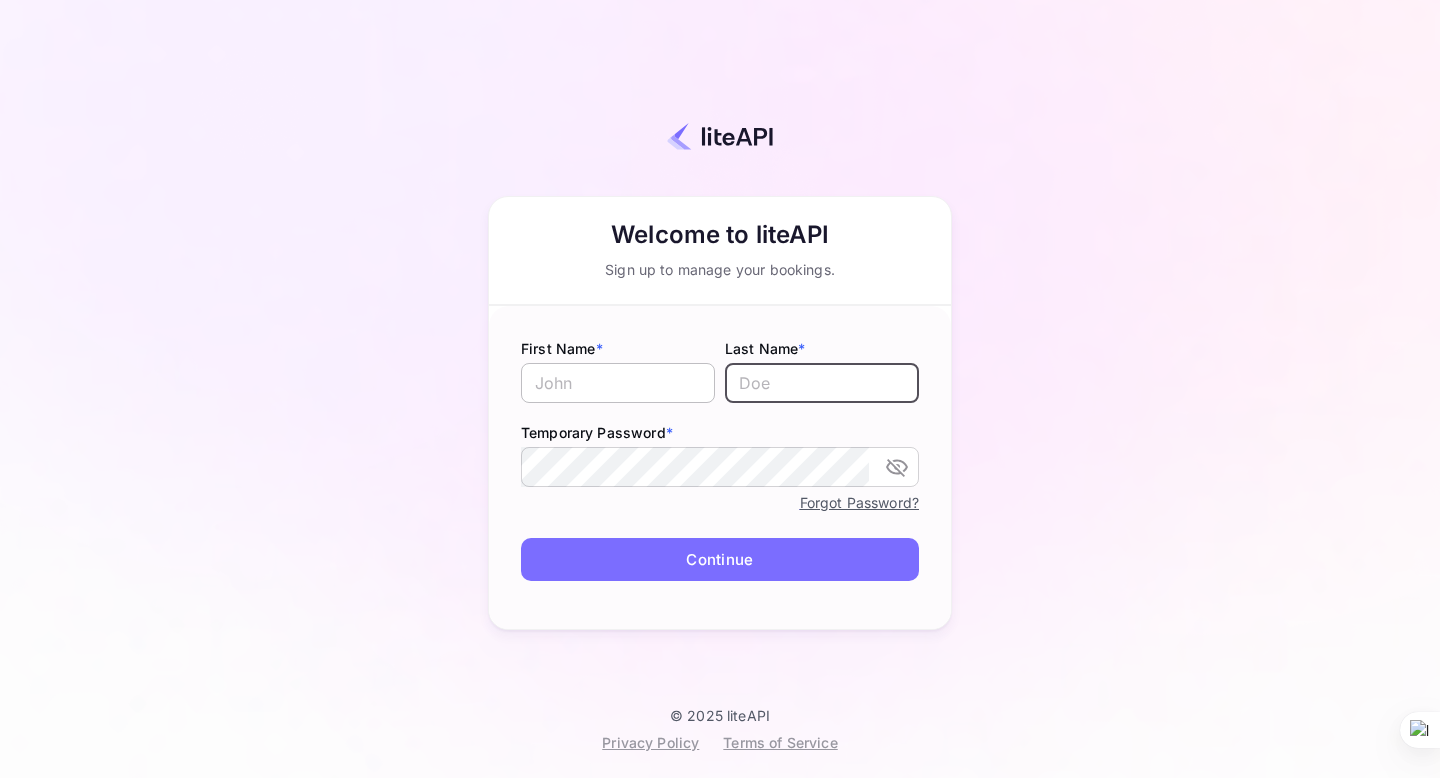click at bounding box center (618, 383) 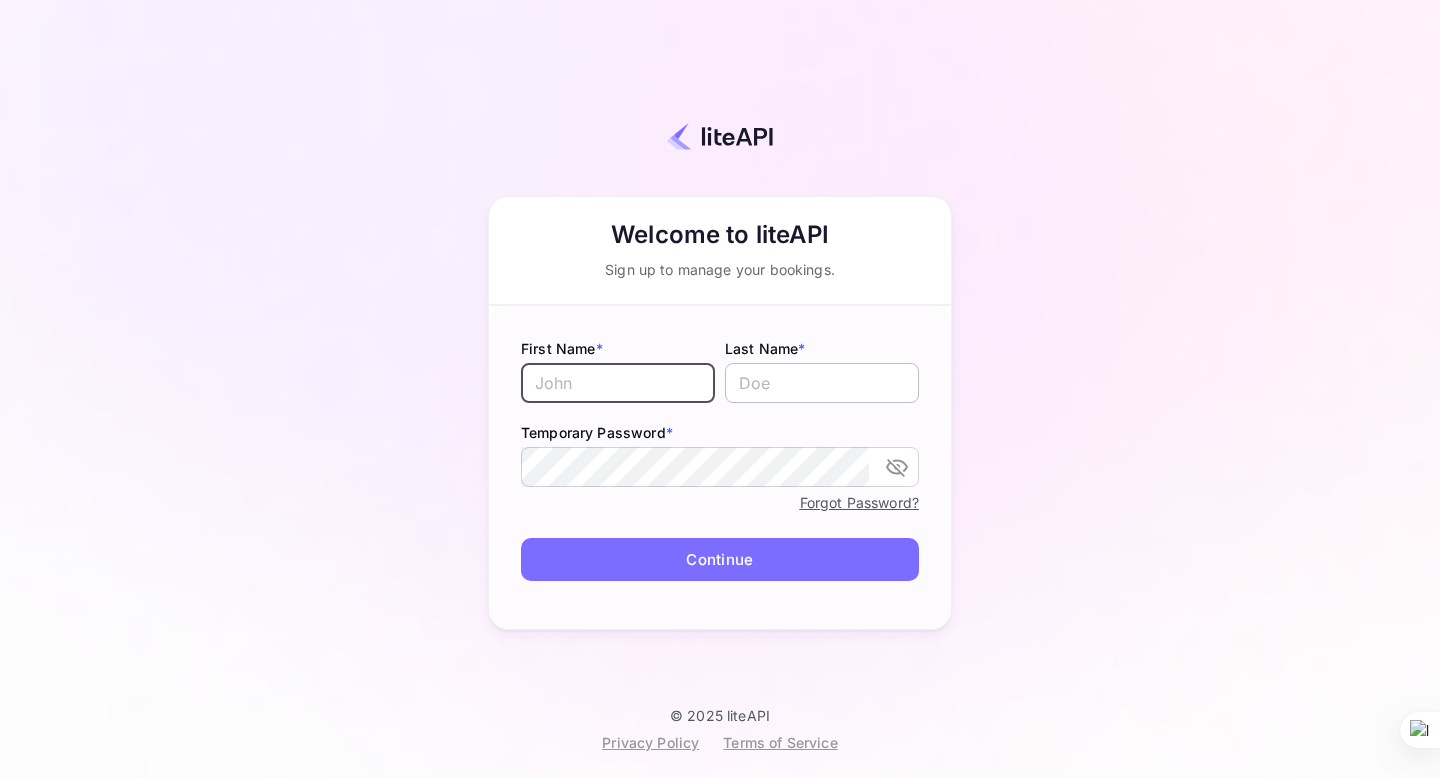 click at bounding box center (822, 383) 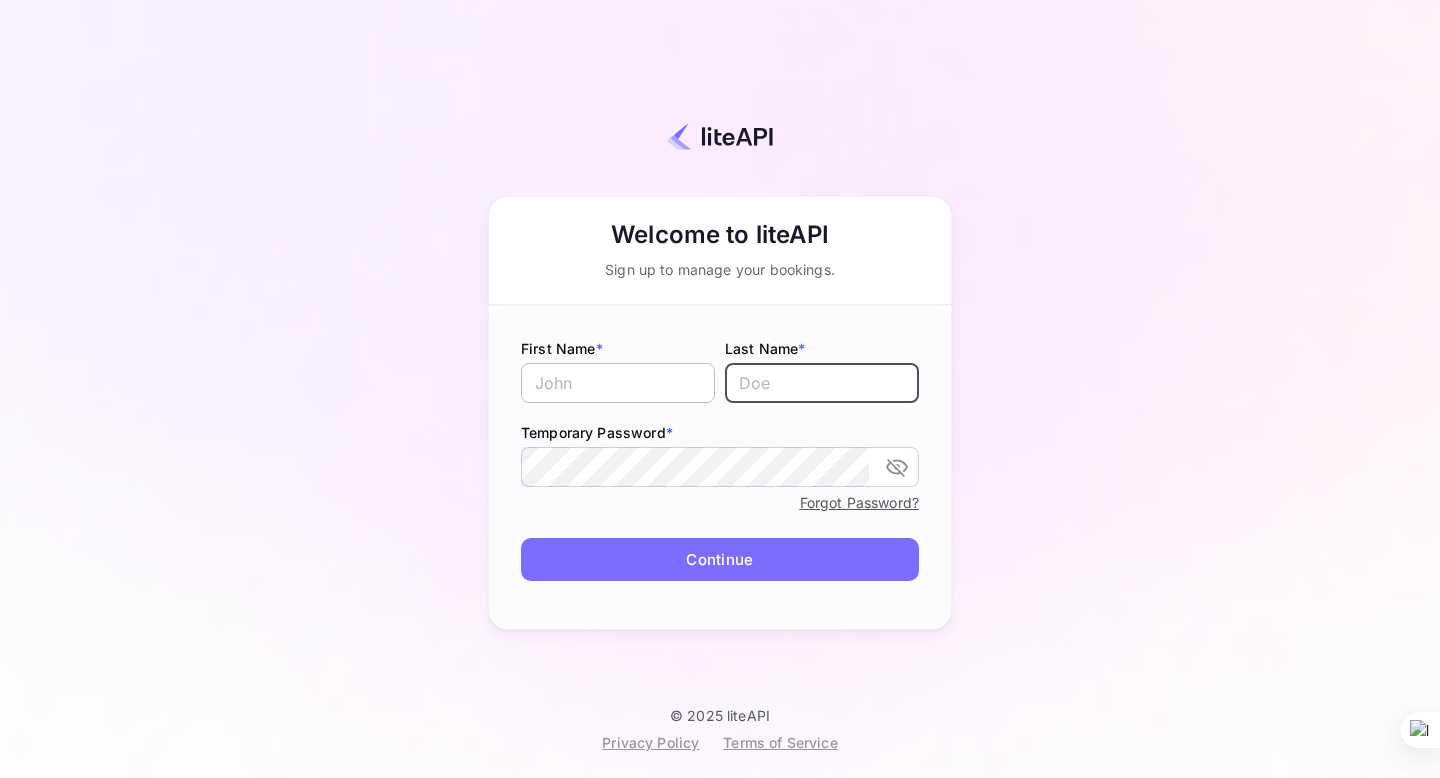 click at bounding box center (618, 383) 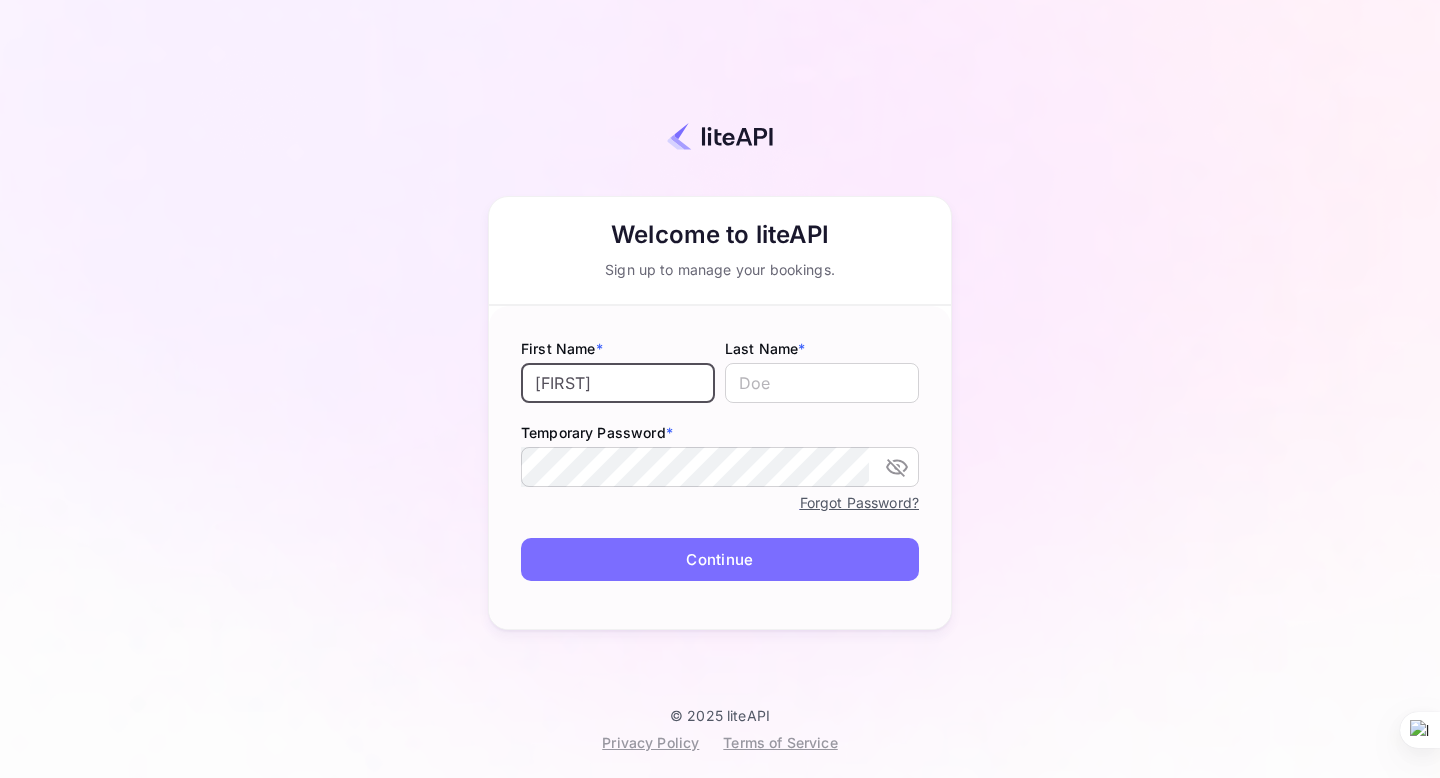 type on "[FIRST]" 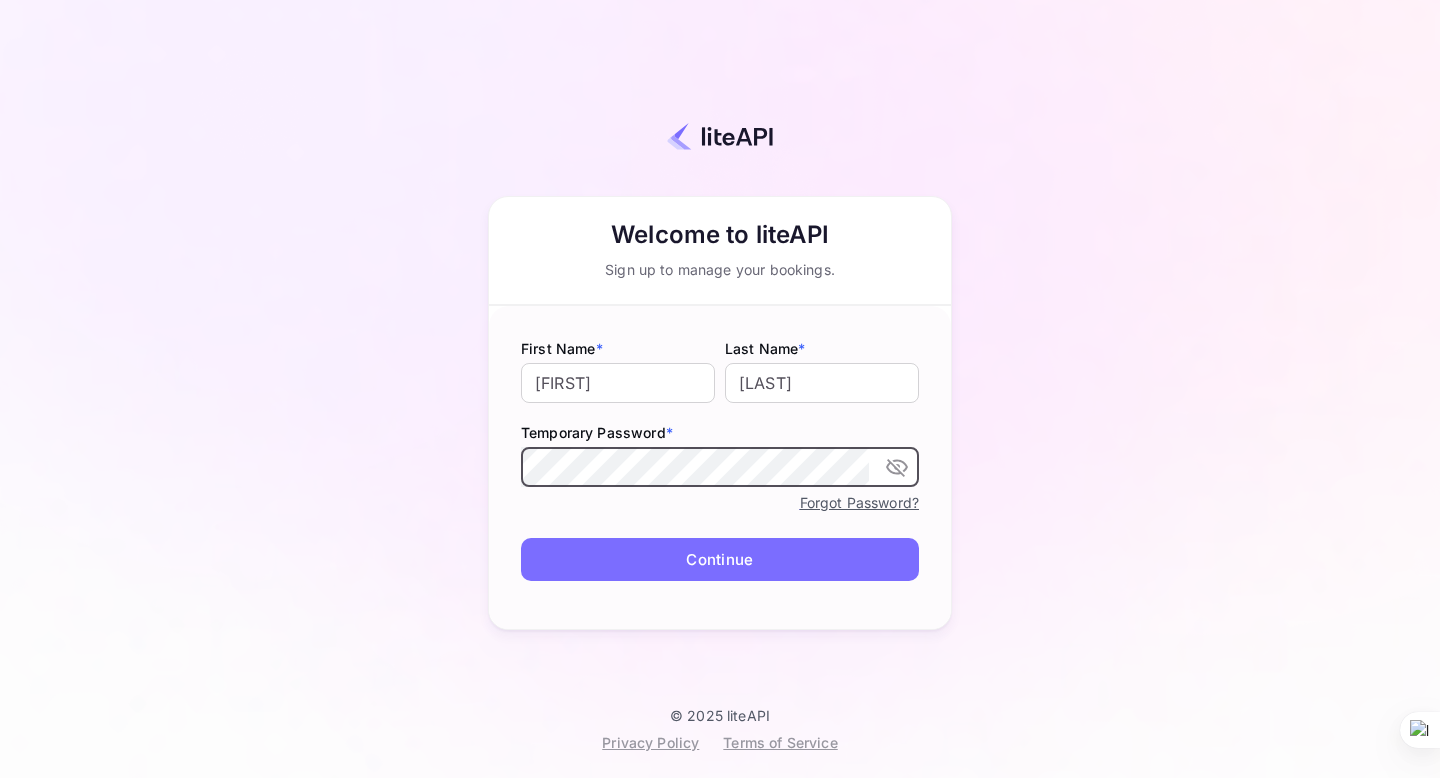 click on "Continue" at bounding box center (720, 559) 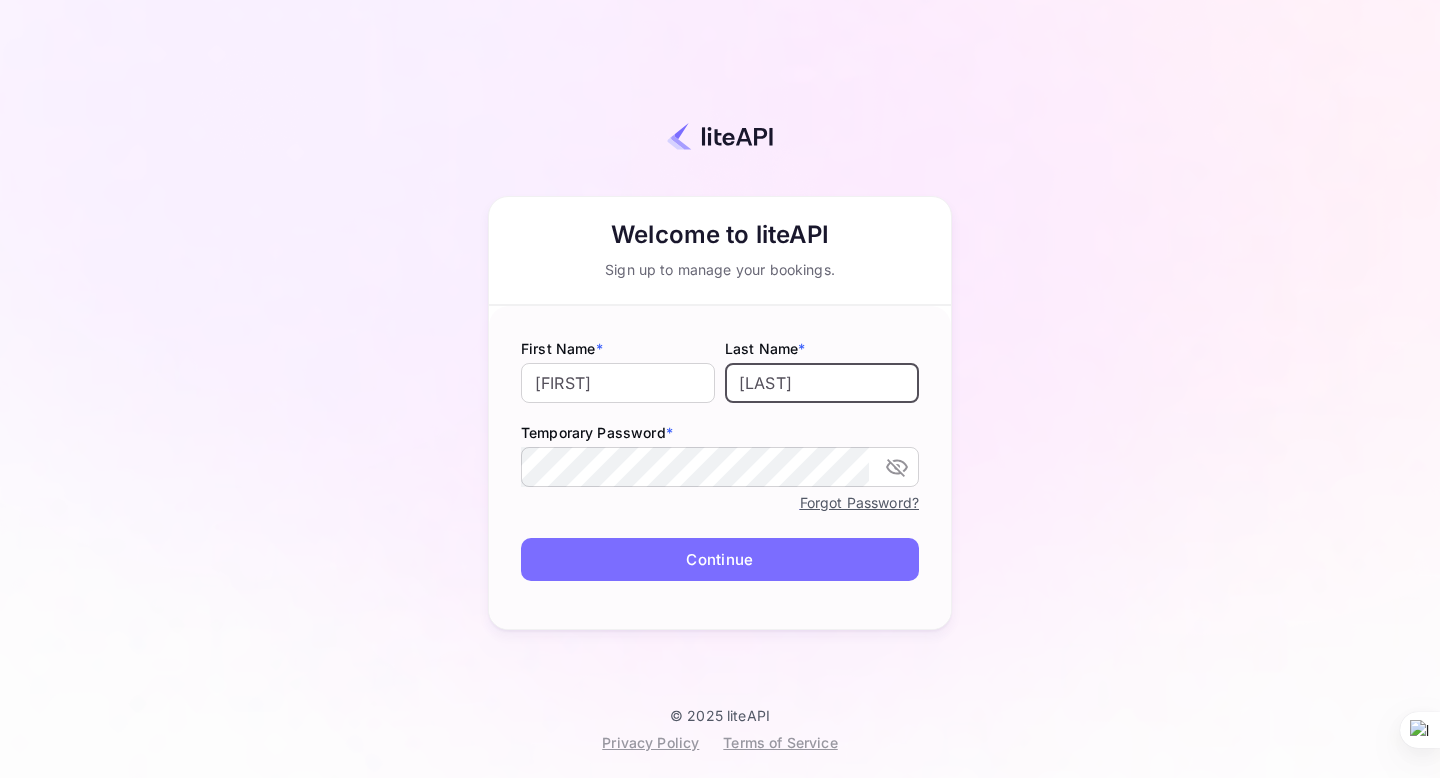 click on "[LAST]" at bounding box center (822, 383) 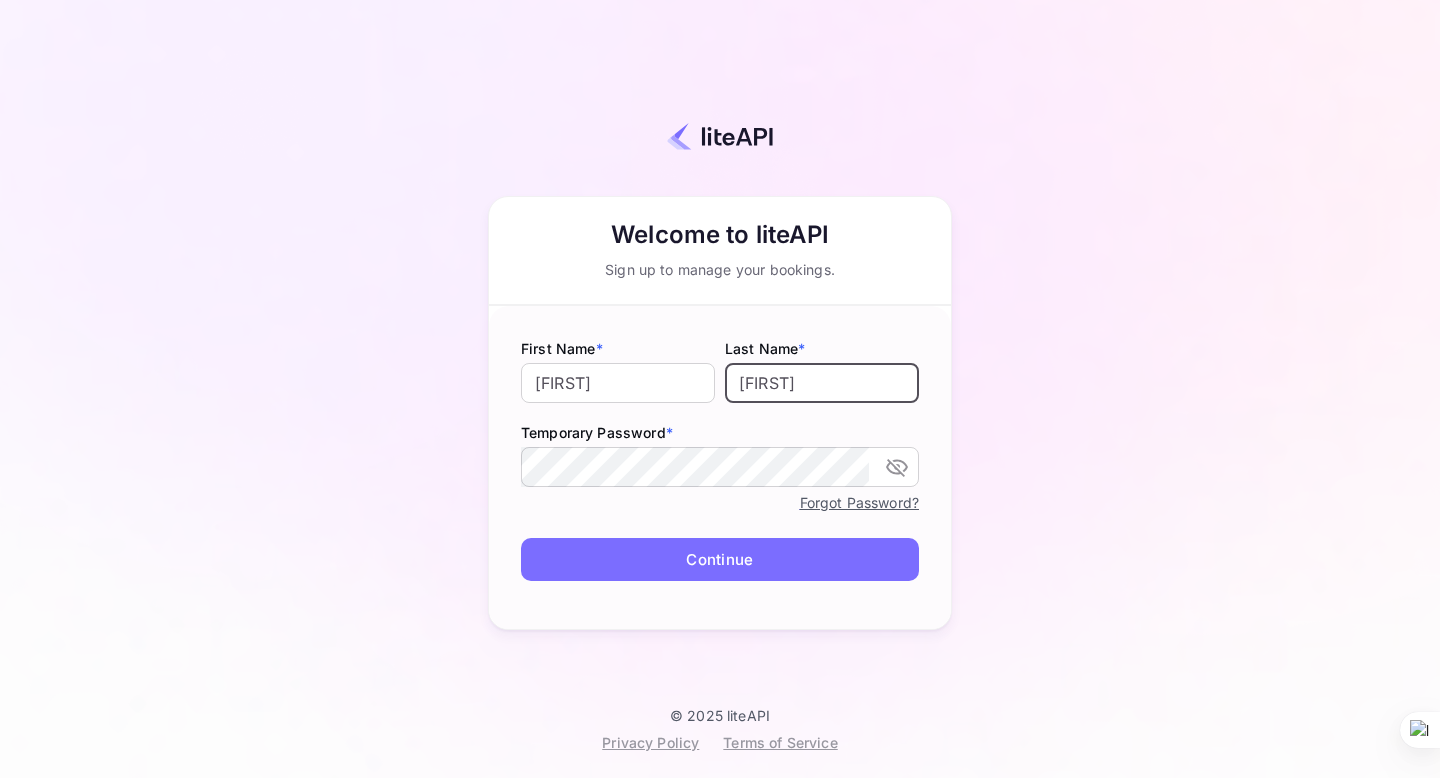 type on "[FIRST]" 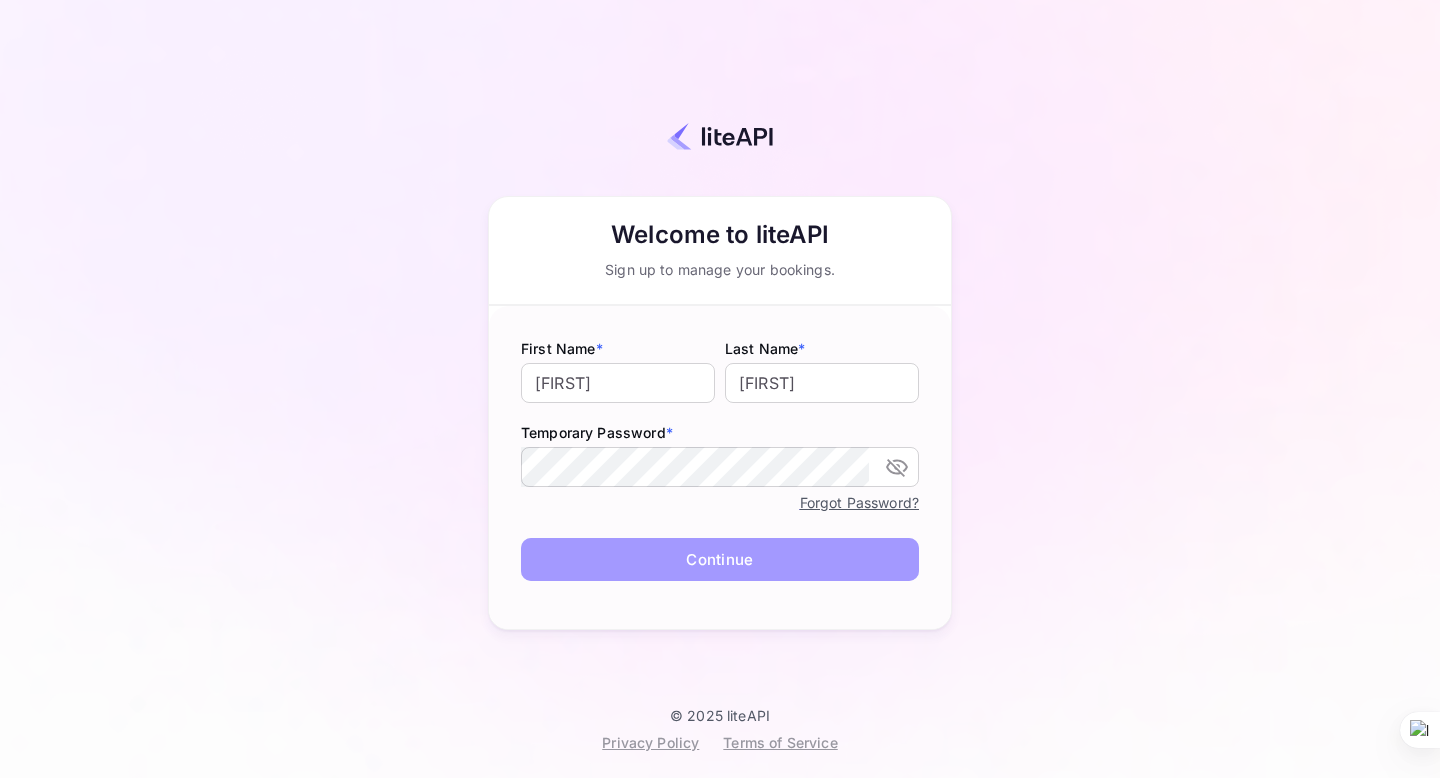 click on "Continue" at bounding box center (720, 559) 